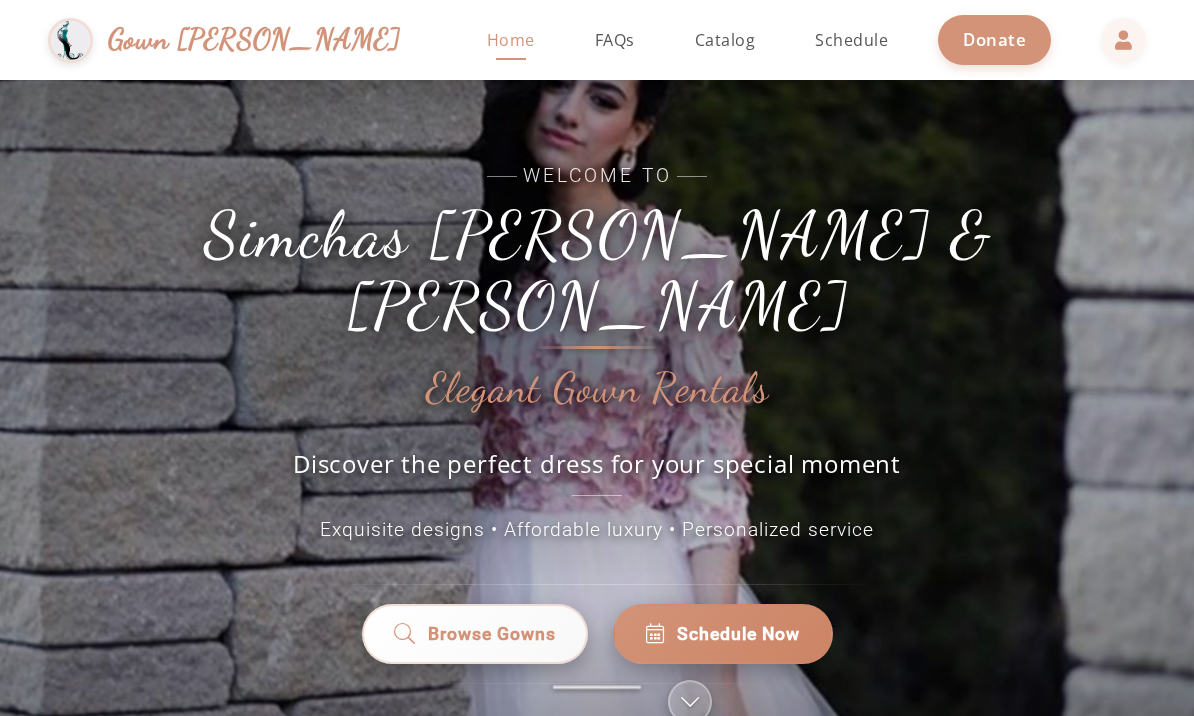 scroll, scrollTop: 0, scrollLeft: 0, axis: both 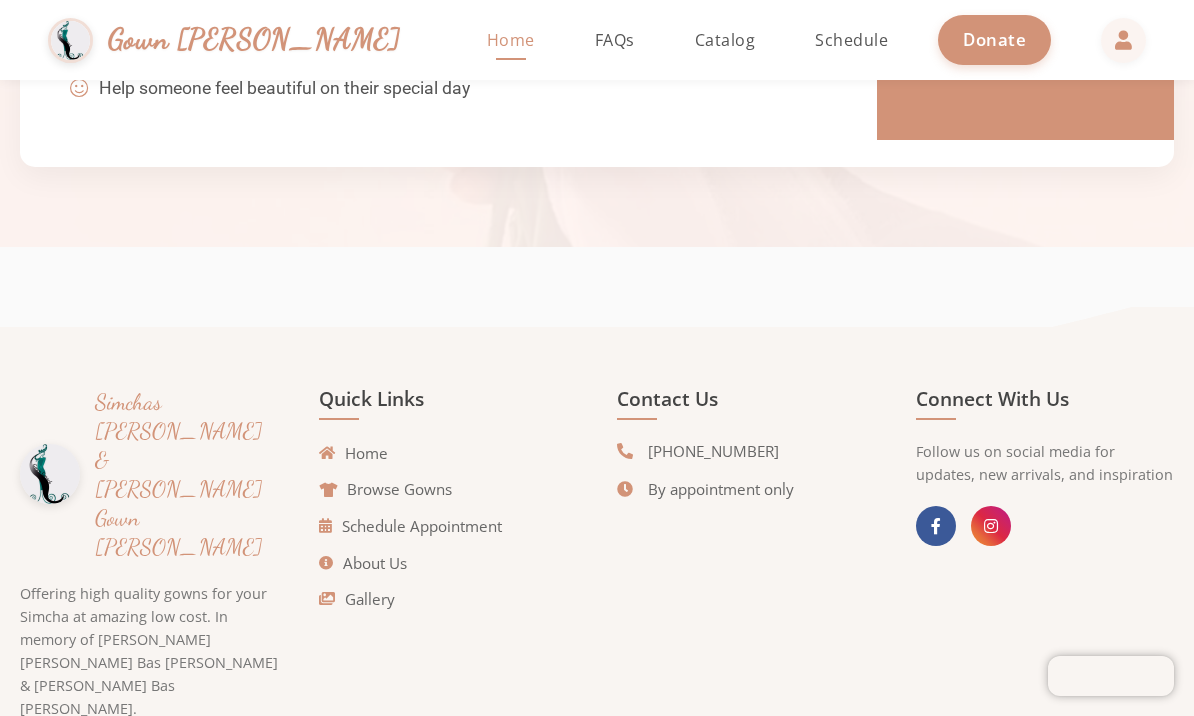 click on "Schedule Appointment" 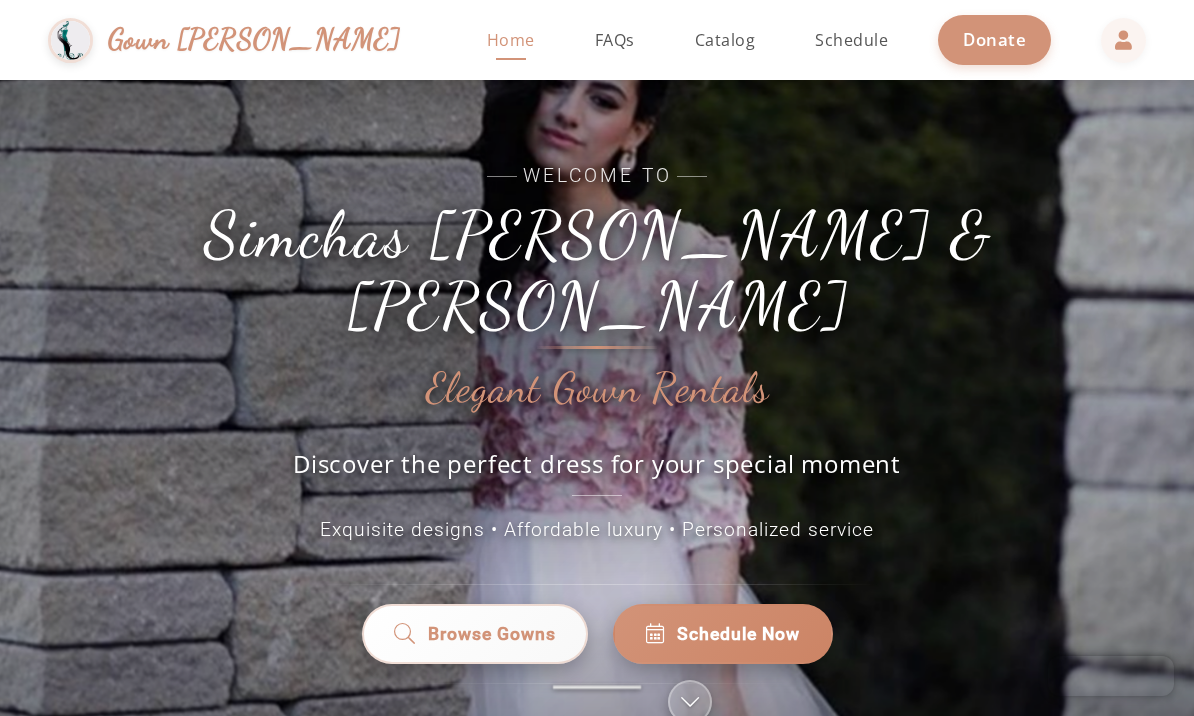 scroll, scrollTop: 0, scrollLeft: 0, axis: both 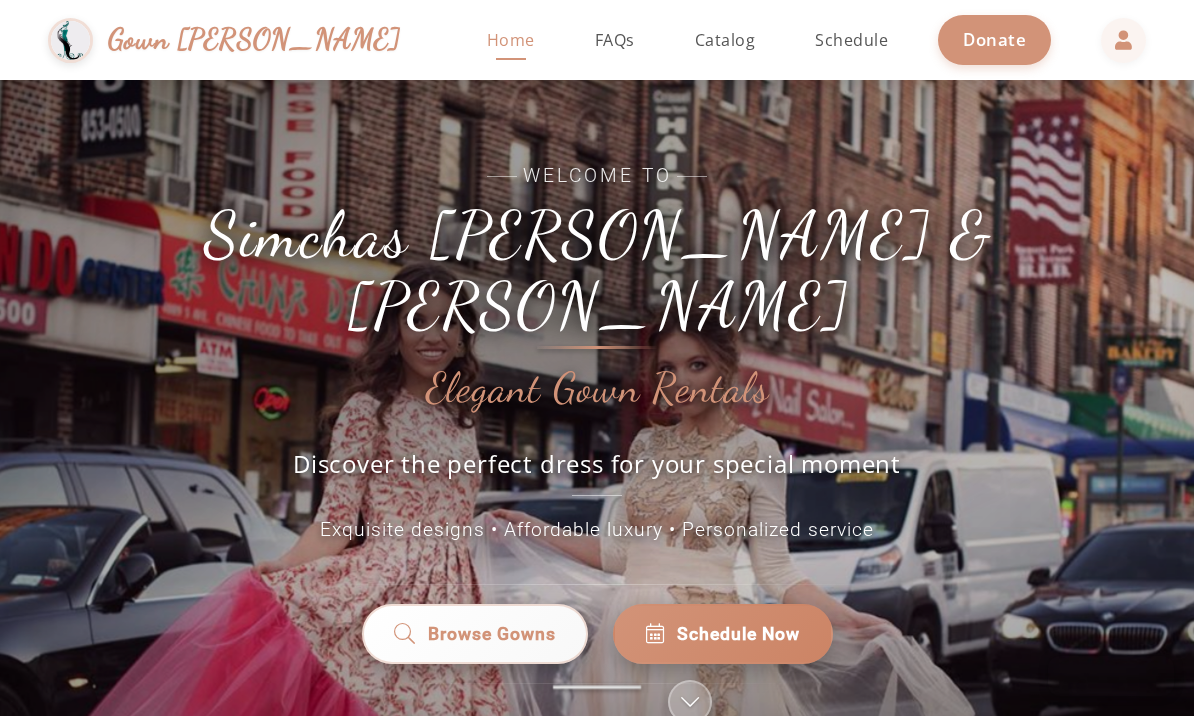 click on "Browse Gowns" 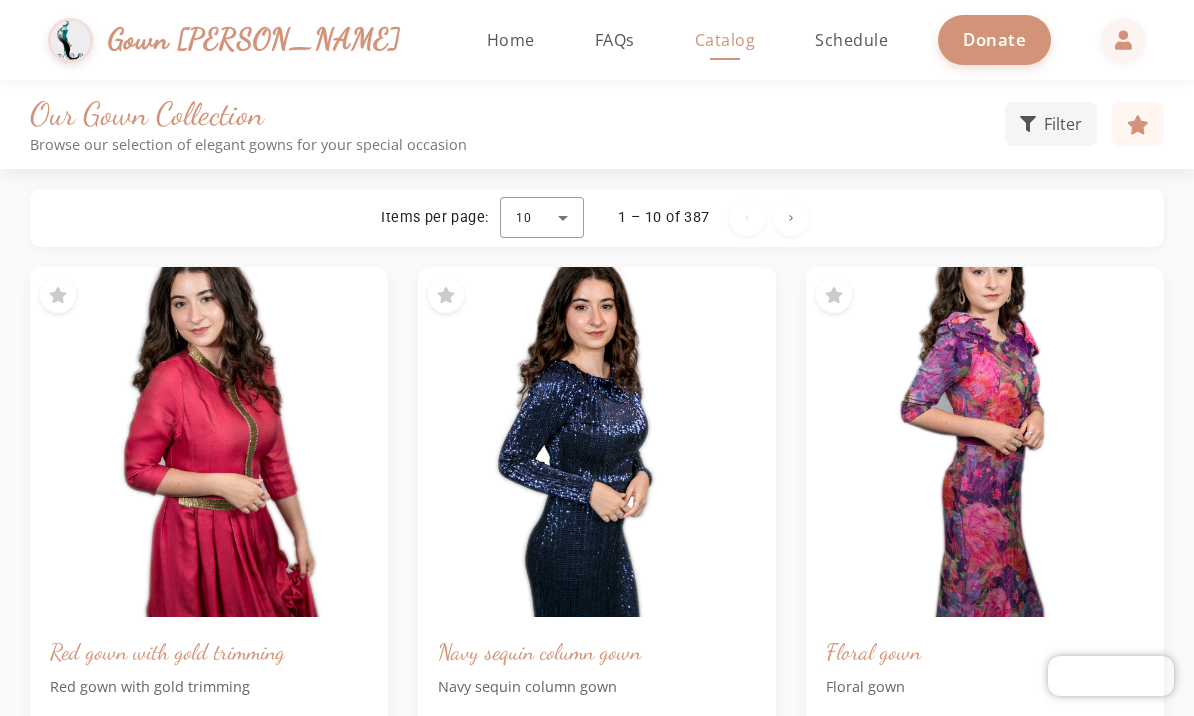 scroll, scrollTop: 0, scrollLeft: 0, axis: both 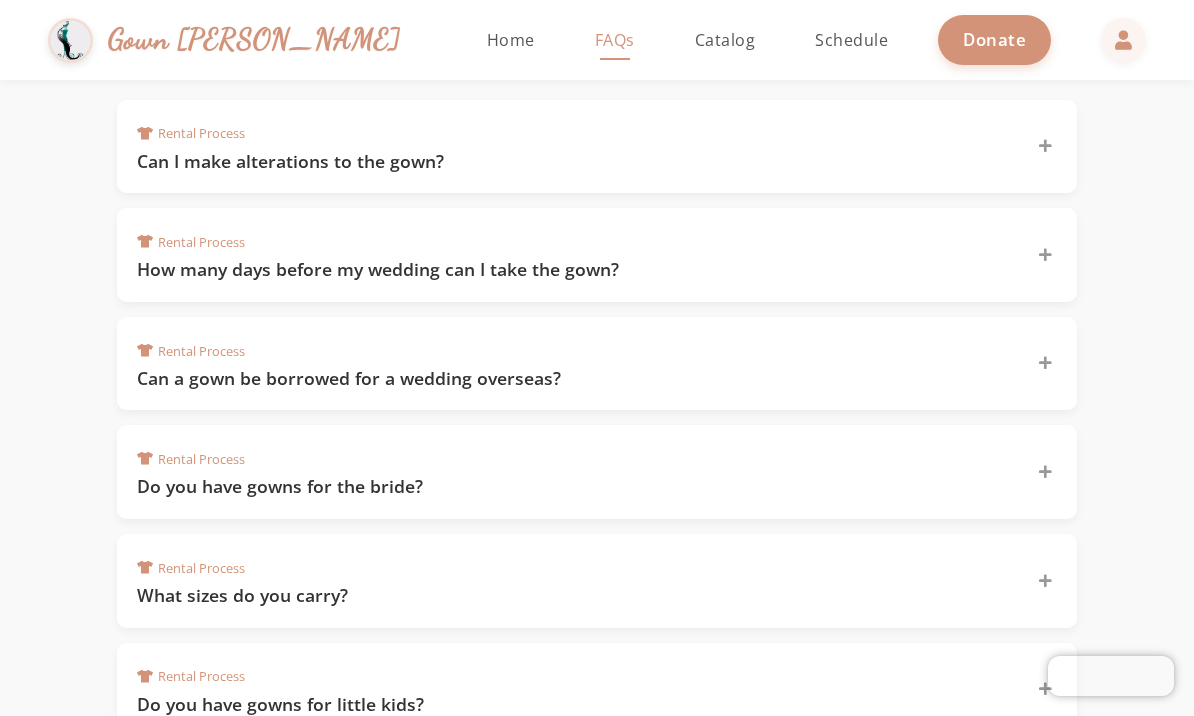 click on "Can I make alterations to the gown?" 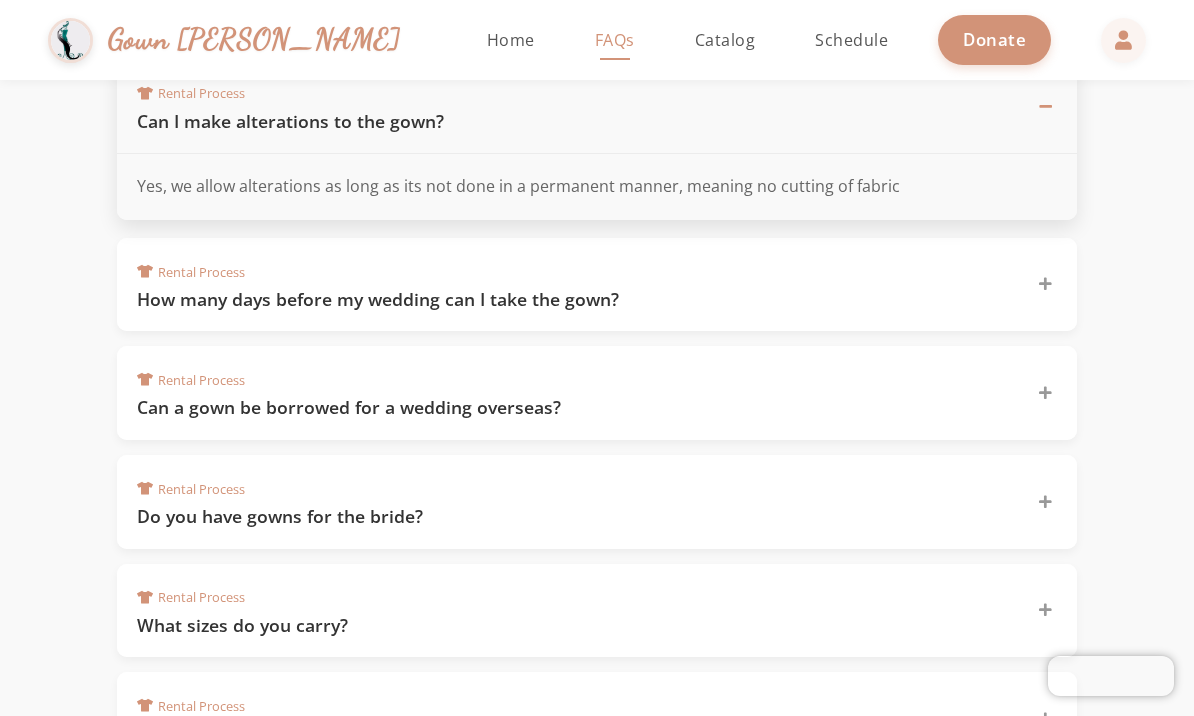 scroll, scrollTop: 450, scrollLeft: 0, axis: vertical 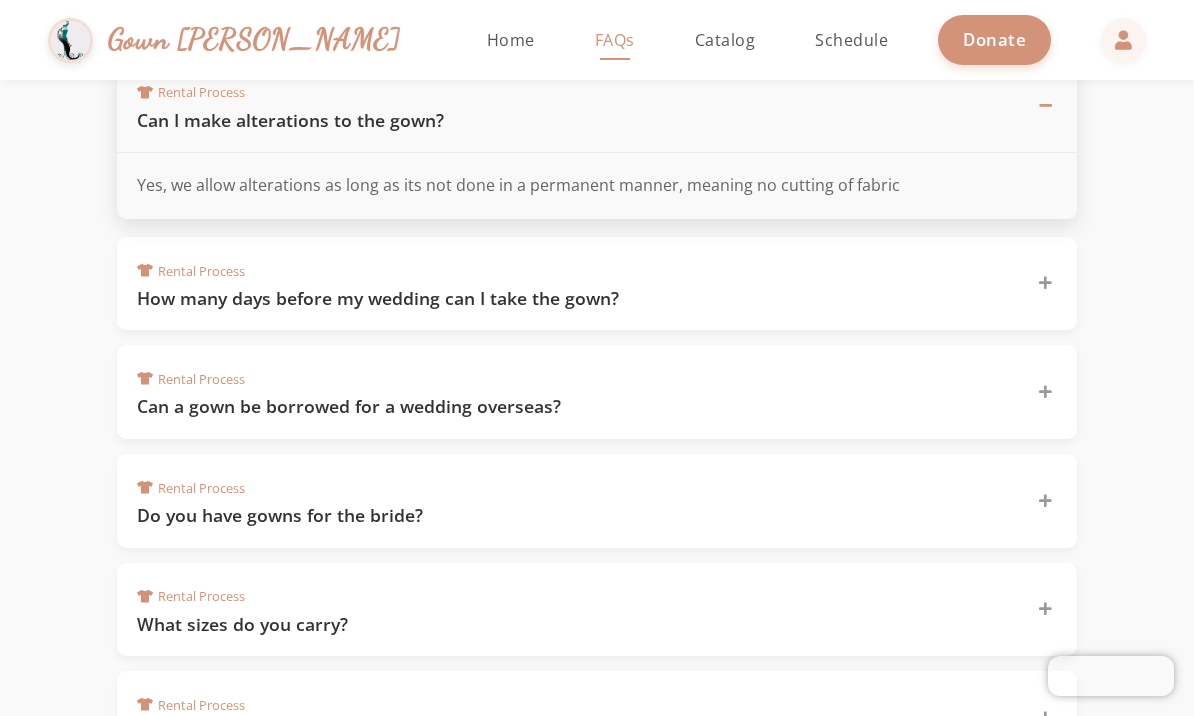 click on "Rental Process  How many days before my wedding can I take the gown?" 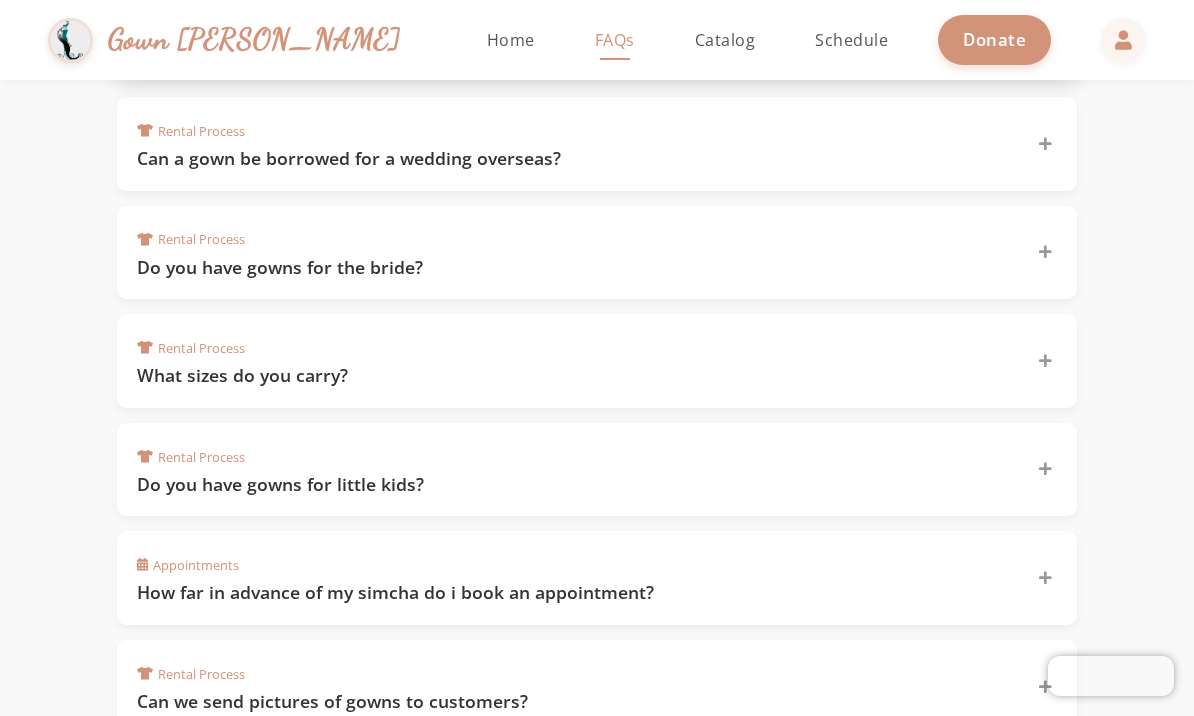 scroll, scrollTop: 725, scrollLeft: 0, axis: vertical 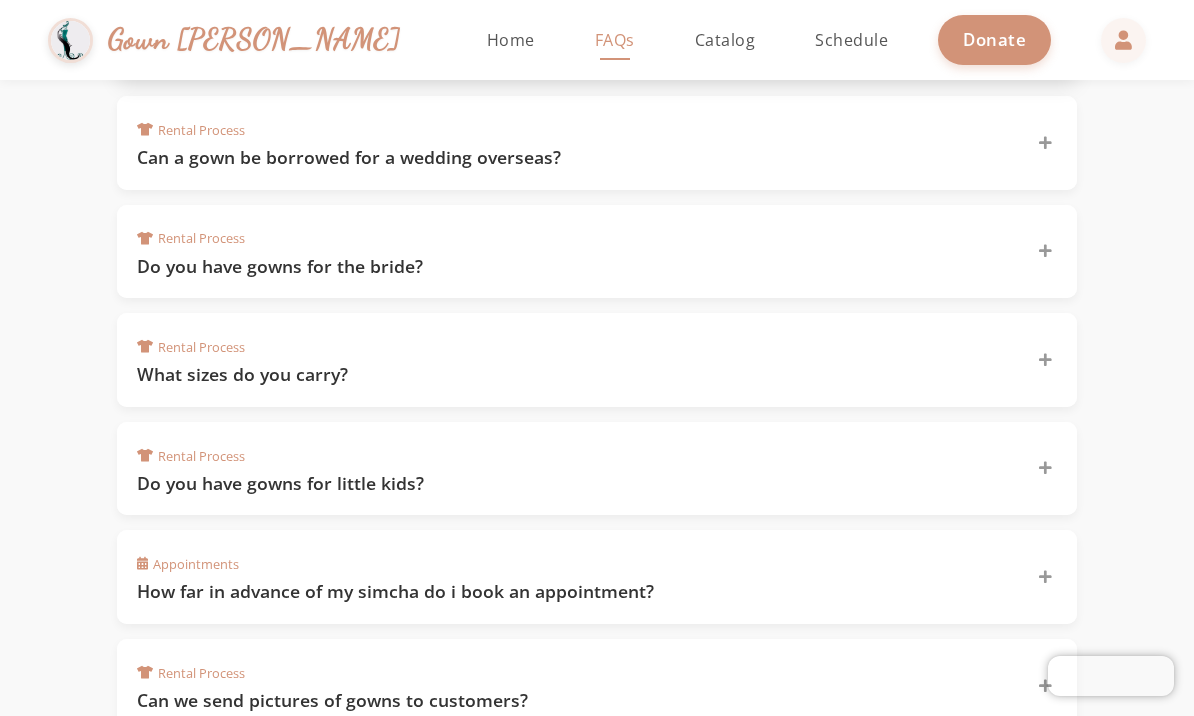 click on "Rental Process  What sizes do you carry?" 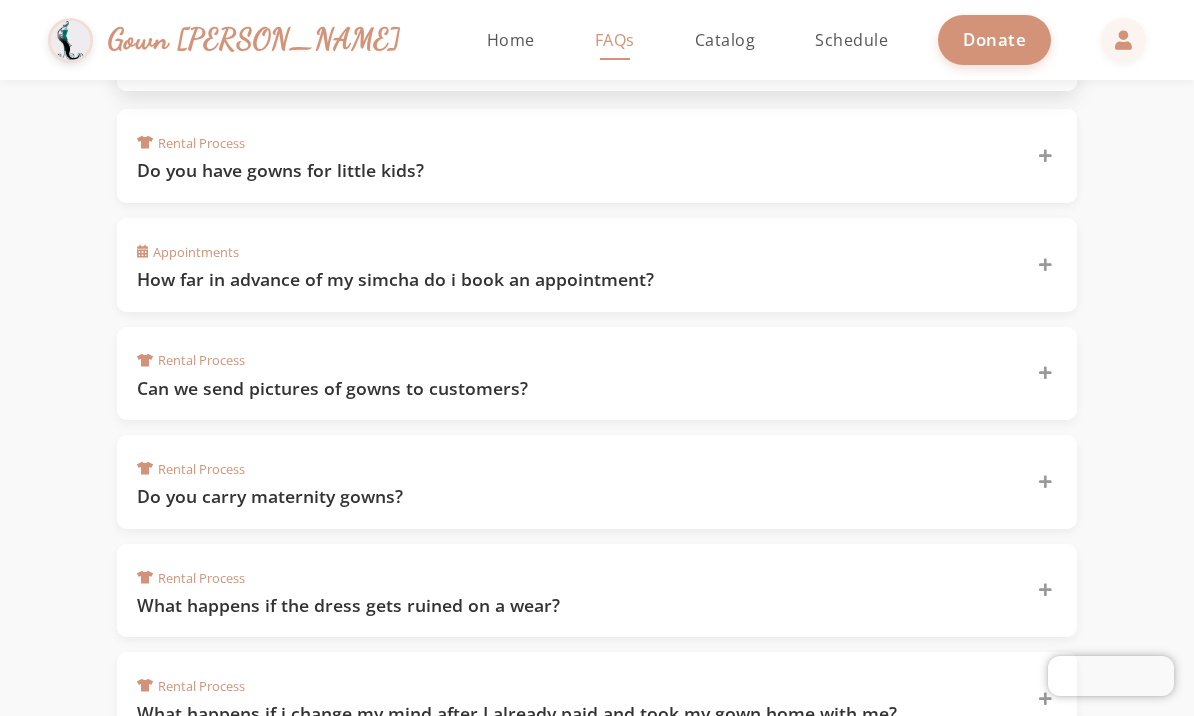 scroll, scrollTop: 1024, scrollLeft: 0, axis: vertical 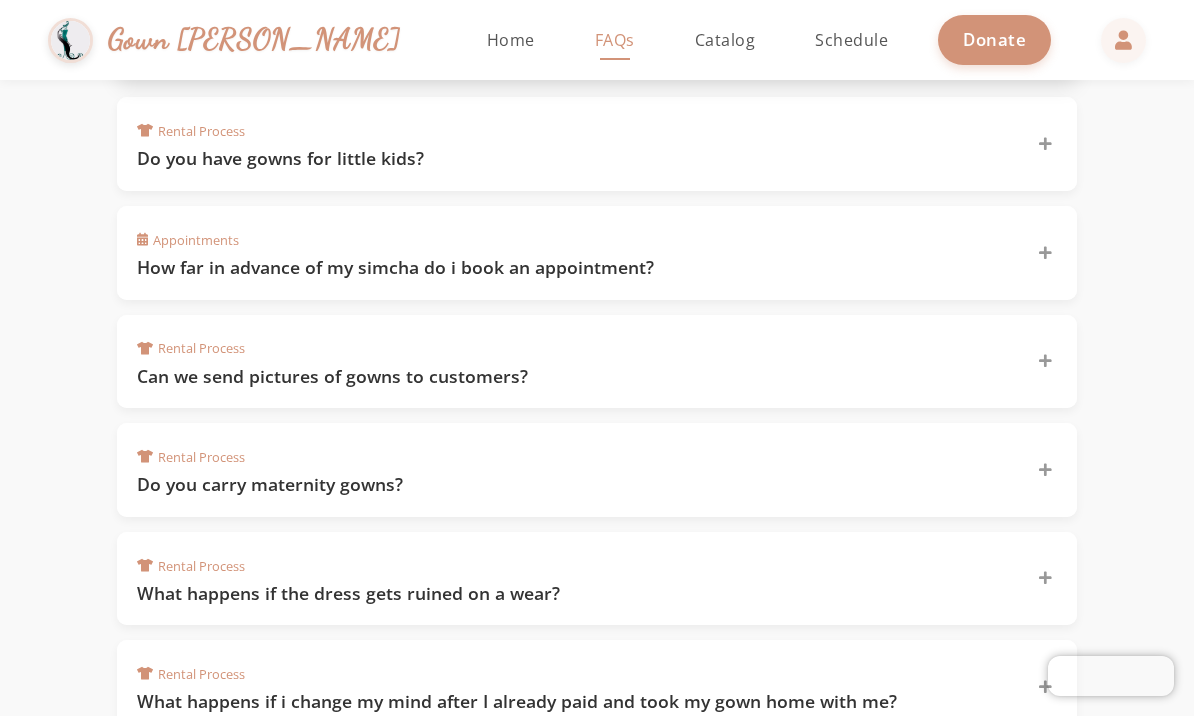 click on "Appointments  How far in advance of my simcha do i book an appointment?" 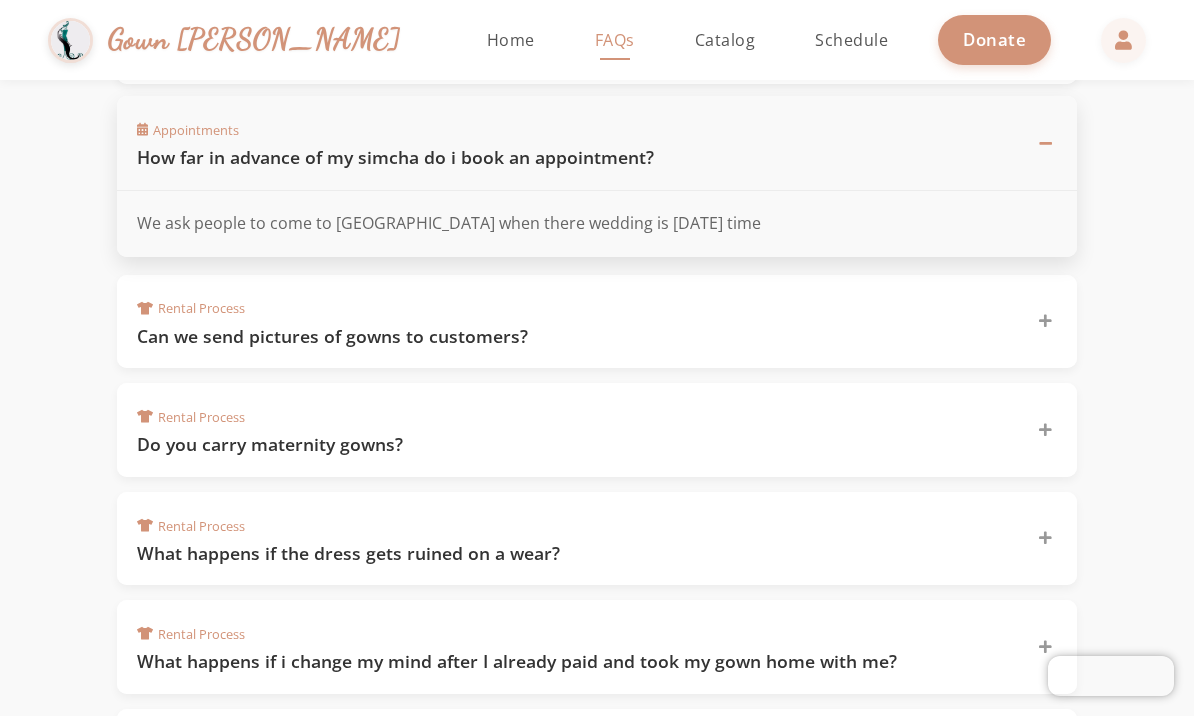 scroll, scrollTop: 1063, scrollLeft: 0, axis: vertical 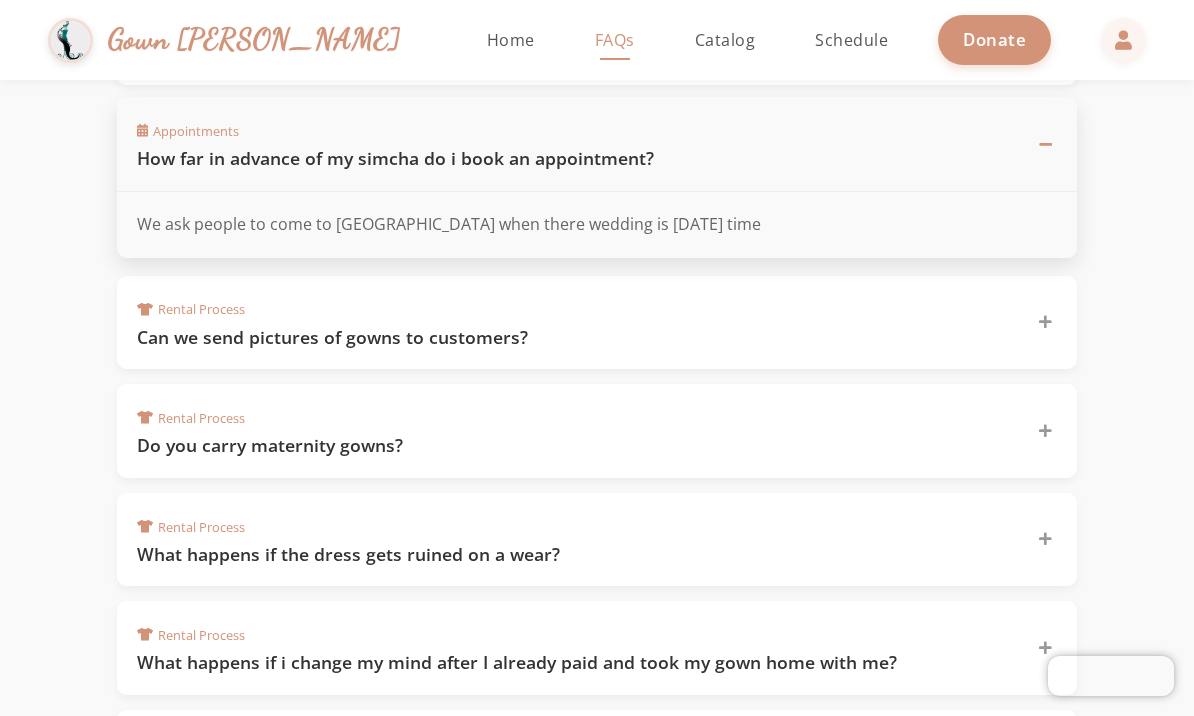 click on "Rental Process  Can we send pictures of gowns to customers?" 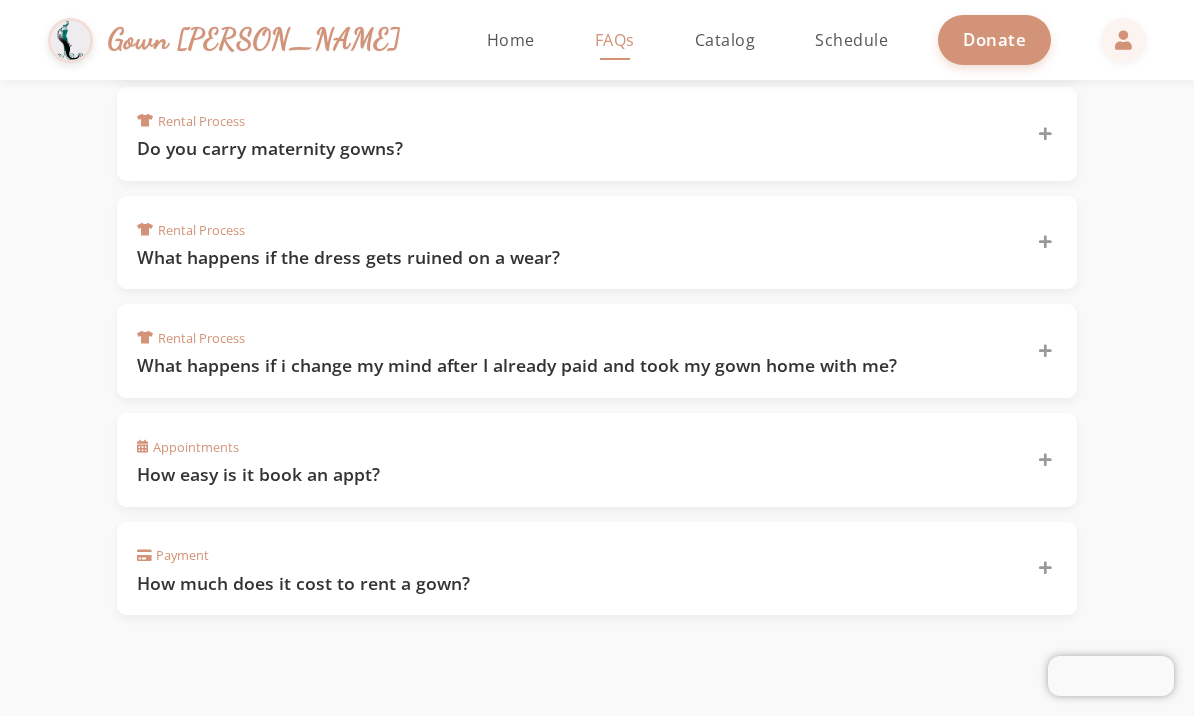scroll, scrollTop: 1365, scrollLeft: 0, axis: vertical 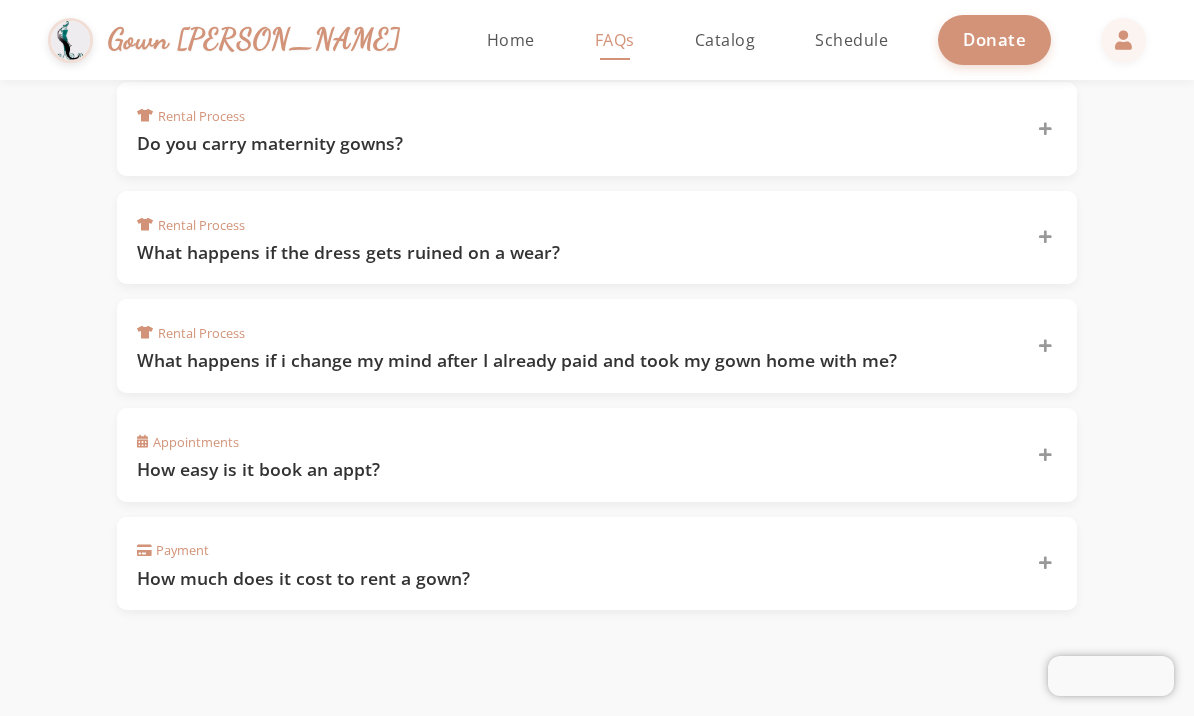 click on "What happens if the dress gets ruined on a wear?" 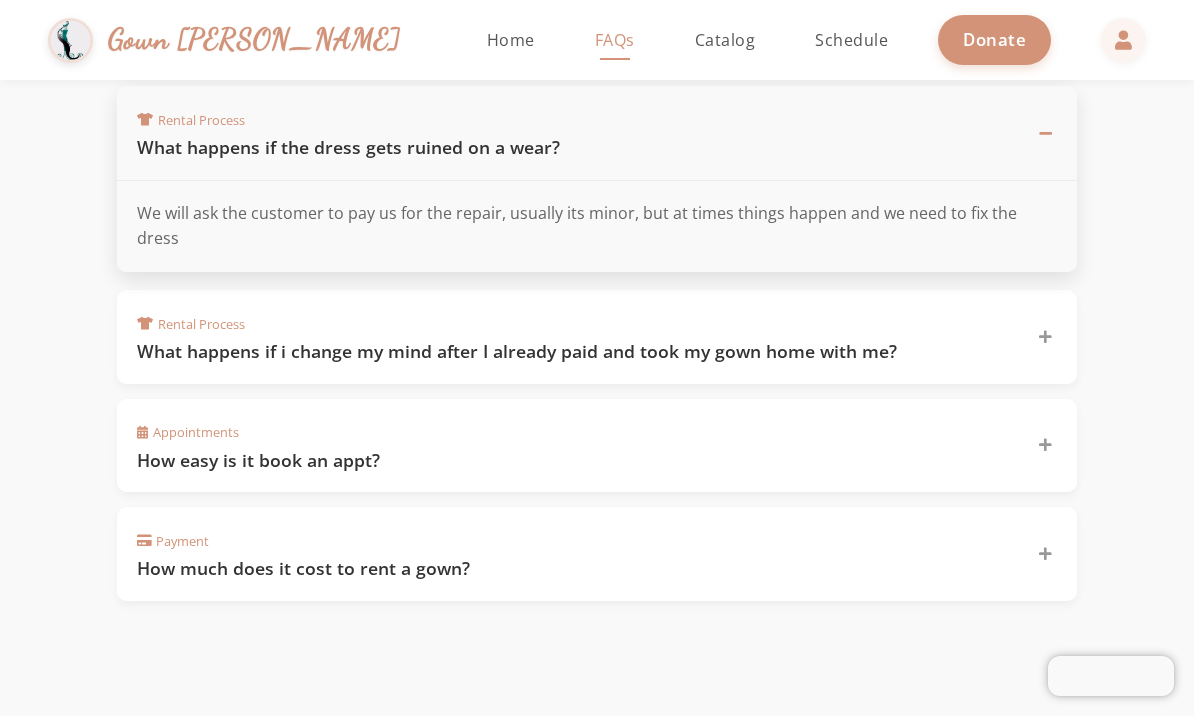 scroll, scrollTop: 1405, scrollLeft: 0, axis: vertical 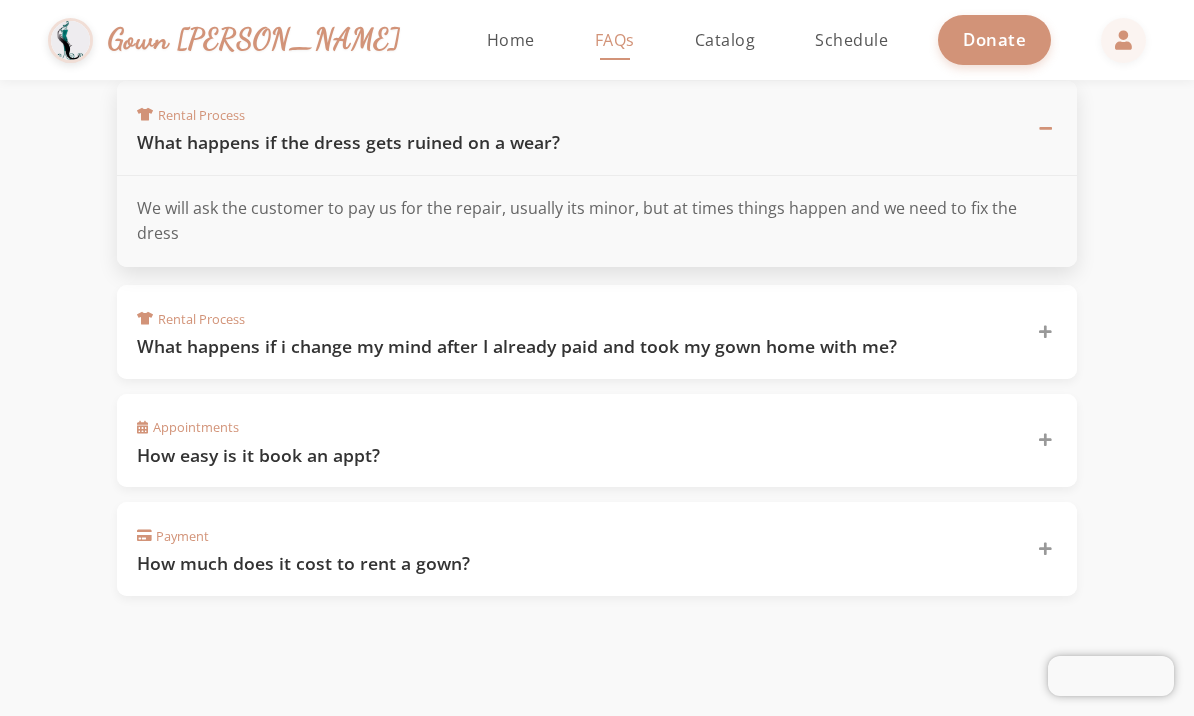 click on "What happens if i change my mind after I already paid and took my gown home with me?" 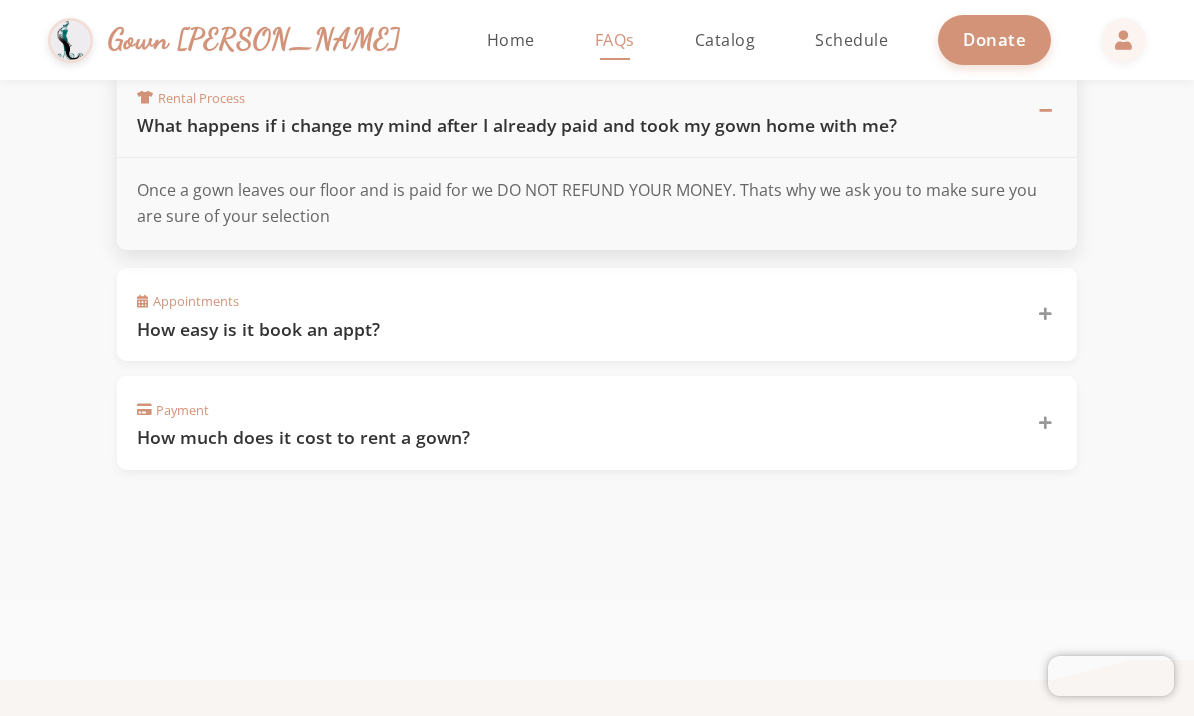 scroll, scrollTop: 1532, scrollLeft: 0, axis: vertical 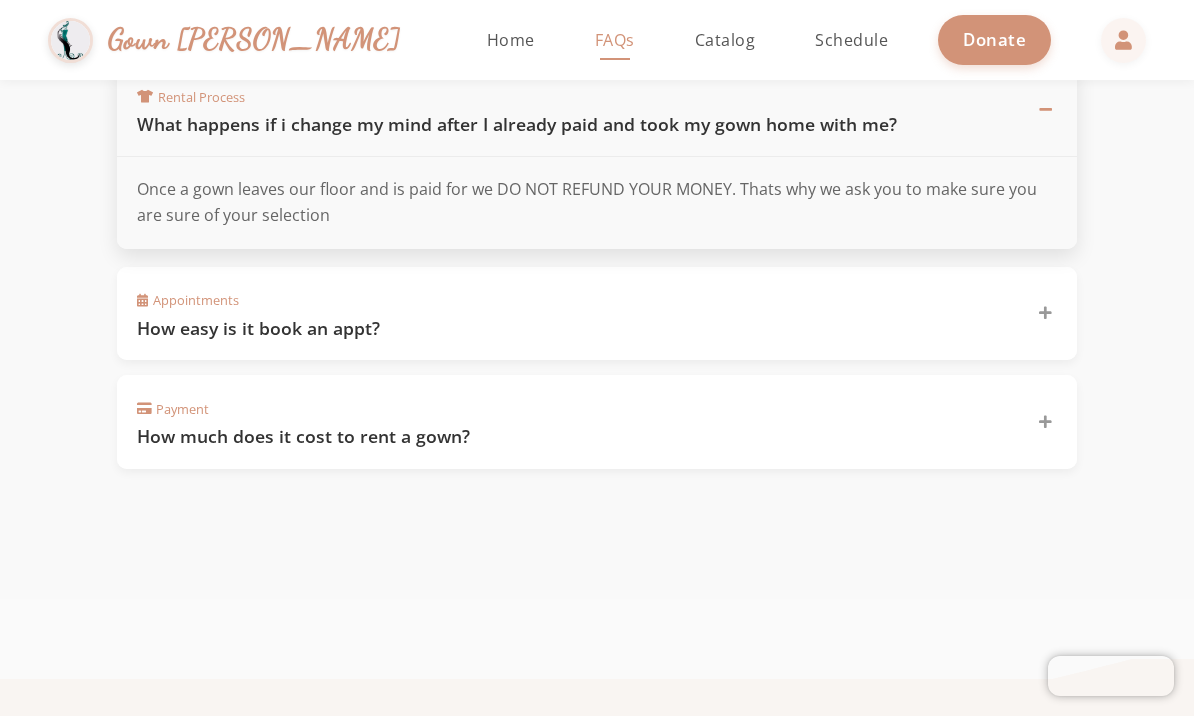 click on "How easy is it book an appt?" 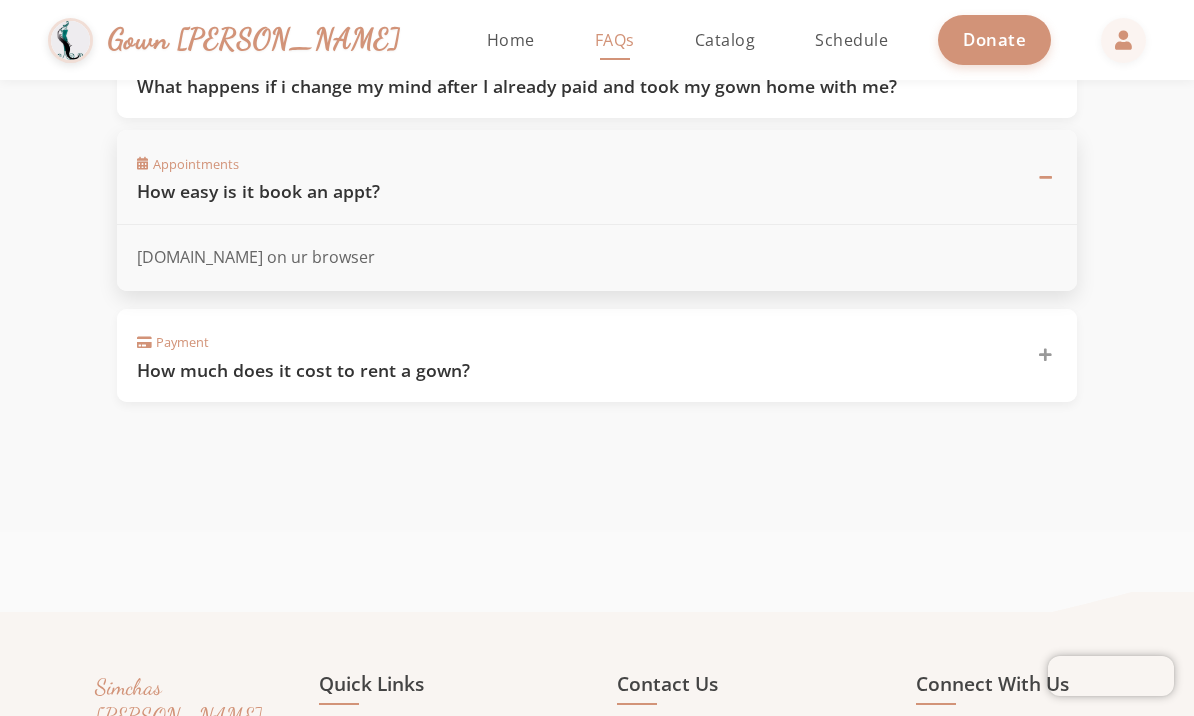scroll, scrollTop: 1574, scrollLeft: 0, axis: vertical 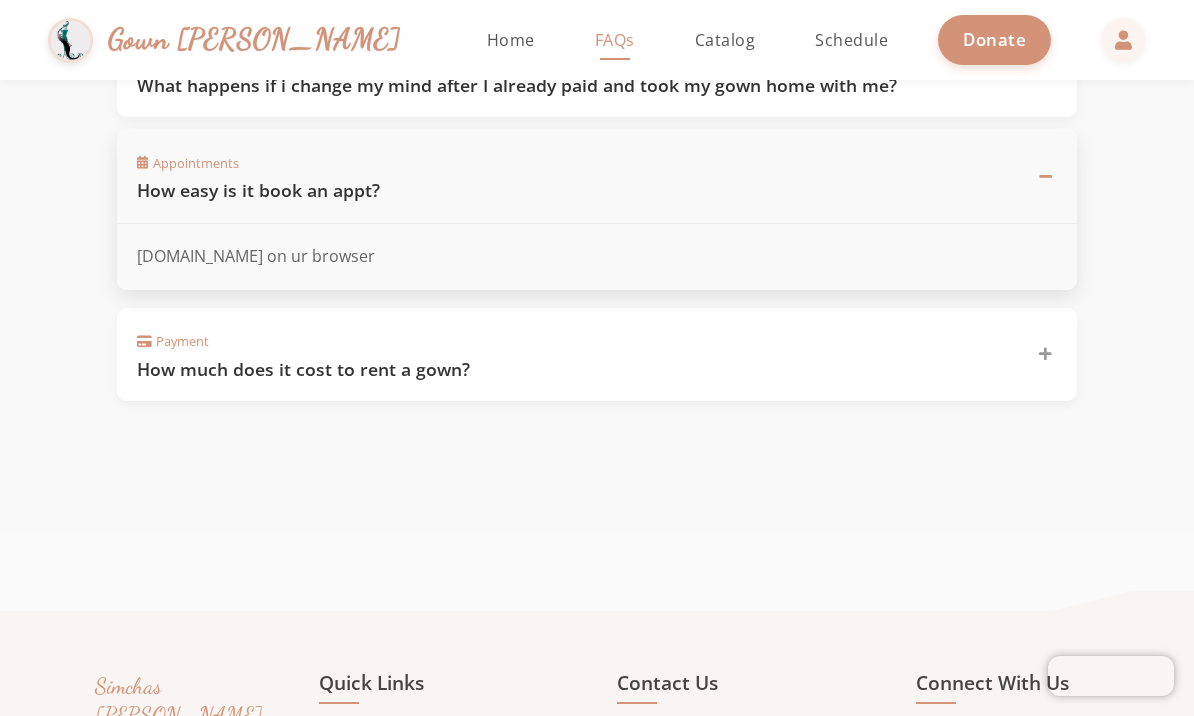 click on "How much does it cost to rent a gown?" 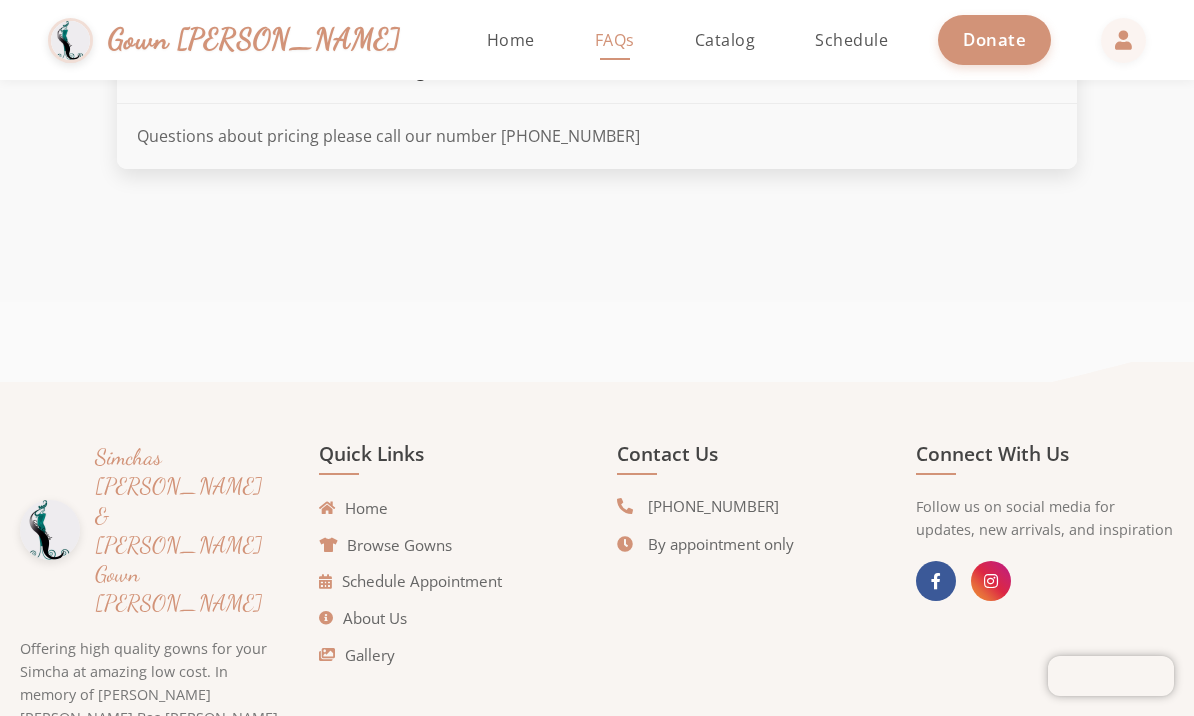 scroll, scrollTop: 1802, scrollLeft: 0, axis: vertical 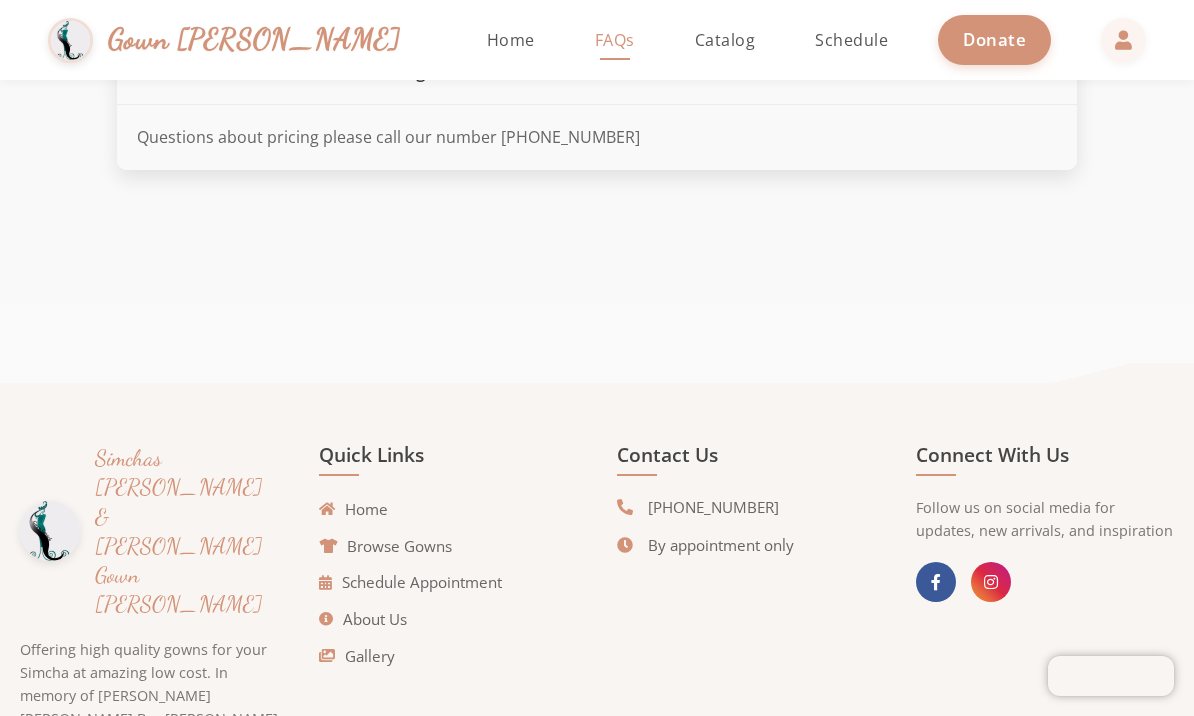 click on "About Us" 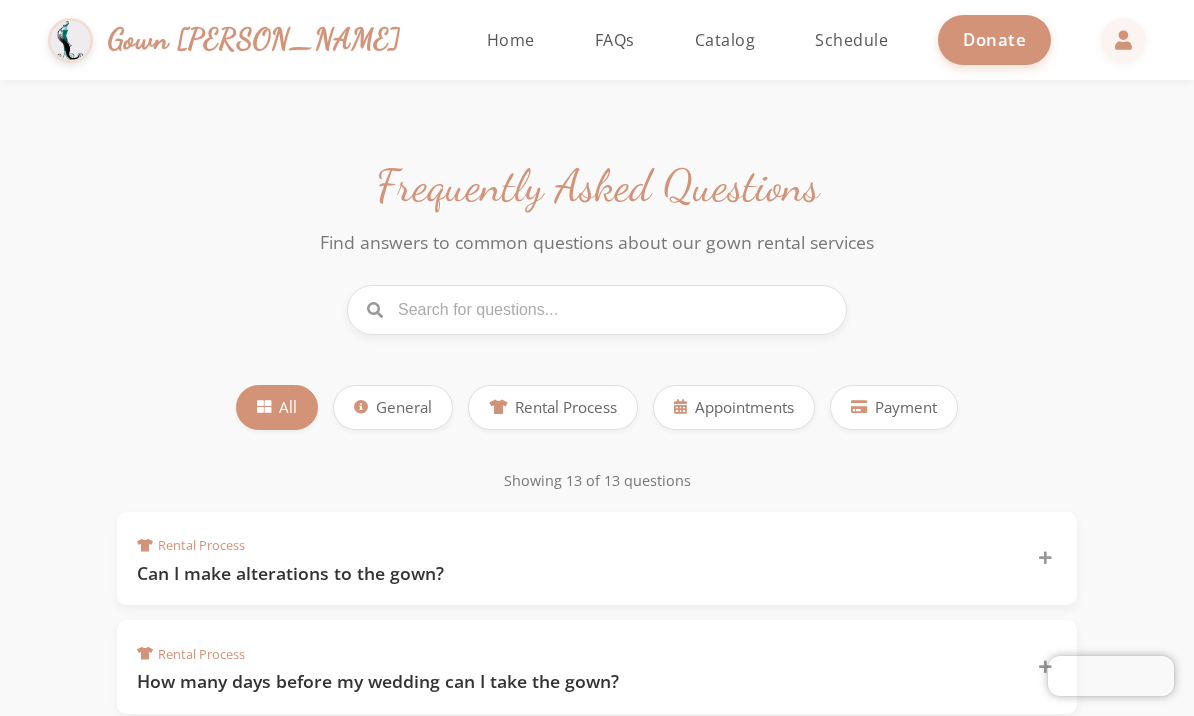 scroll, scrollTop: 0, scrollLeft: 0, axis: both 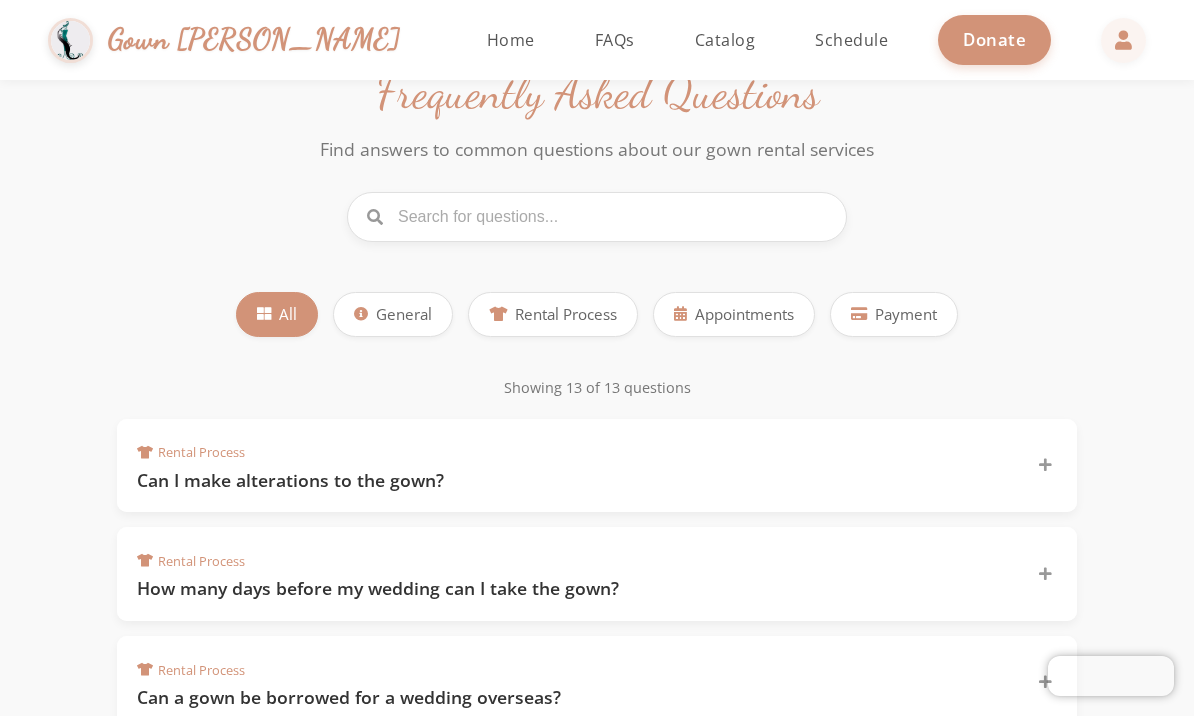 click on "General" 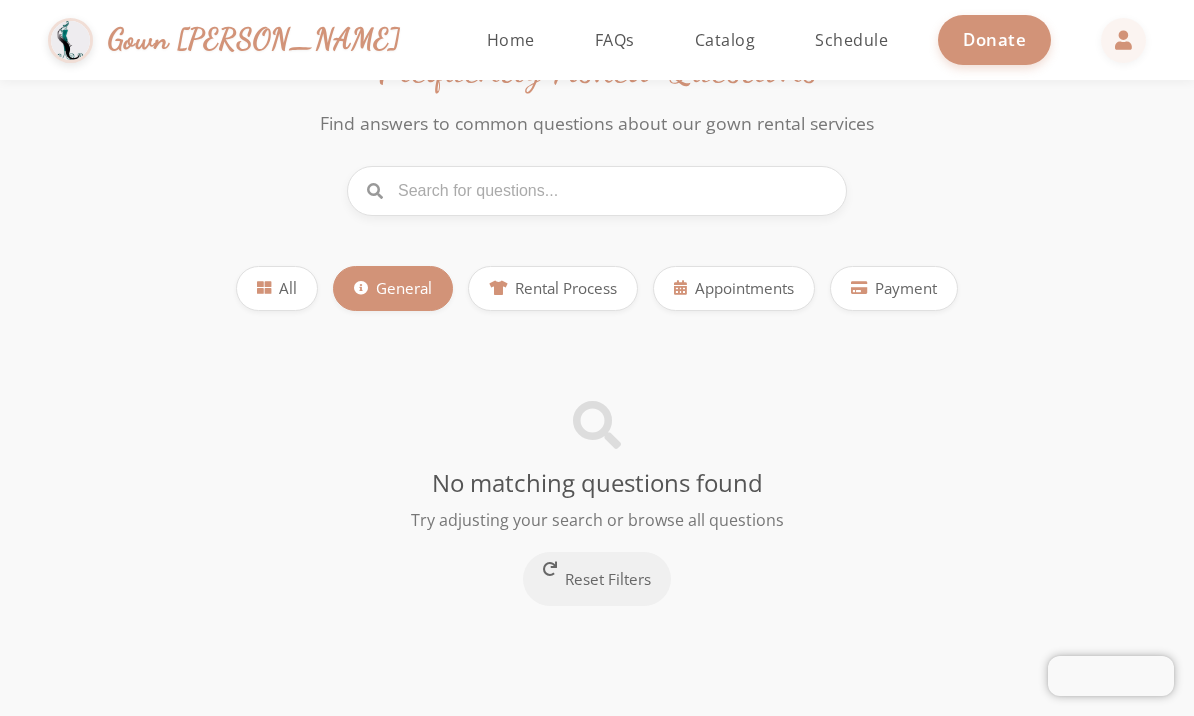 scroll, scrollTop: 120, scrollLeft: 0, axis: vertical 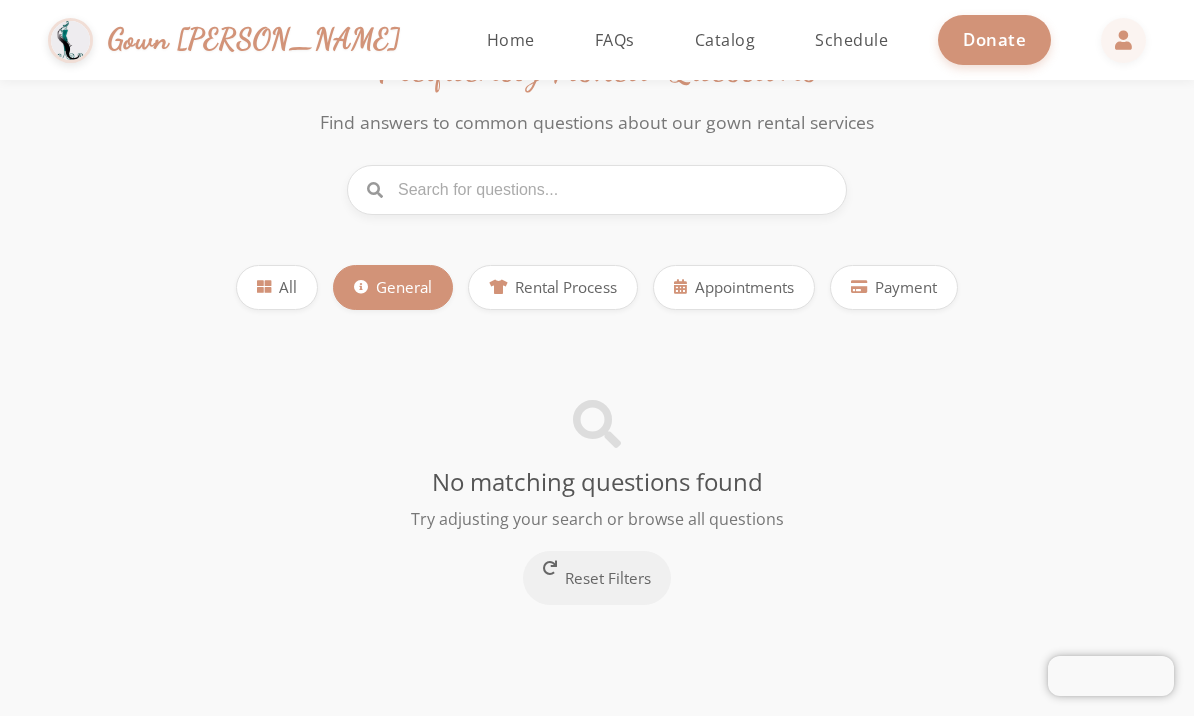 click on "Rental Process" 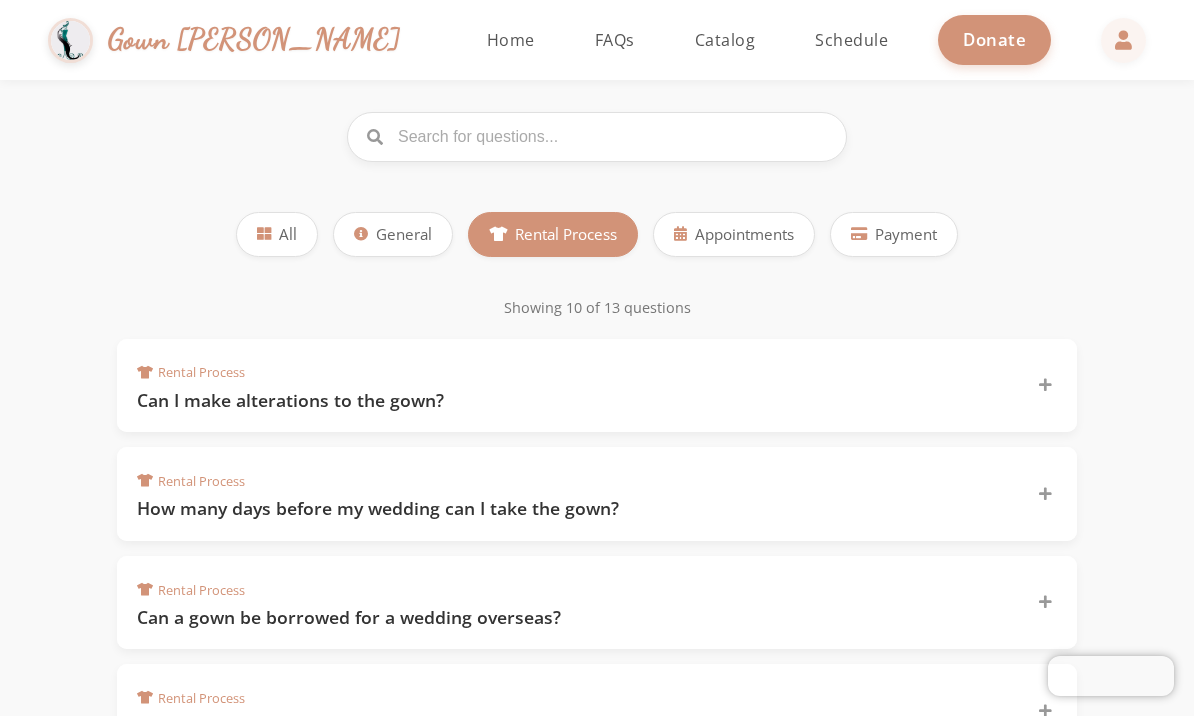 scroll, scrollTop: 162, scrollLeft: 0, axis: vertical 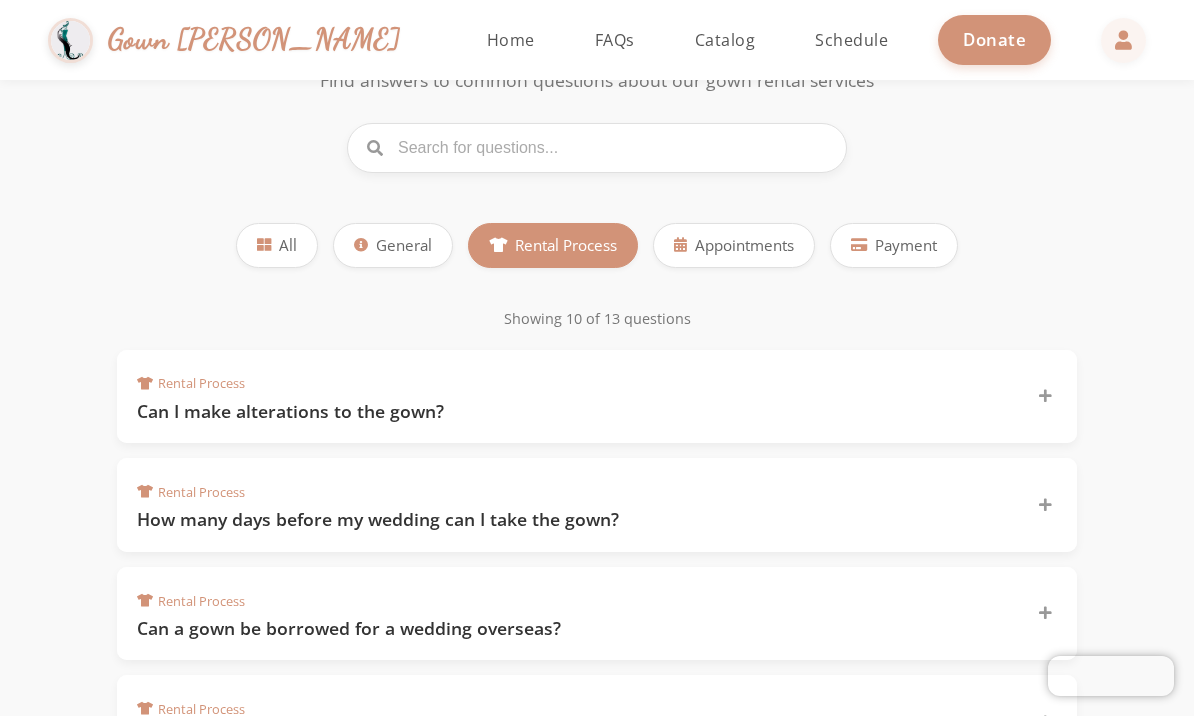 click on "Appointments" 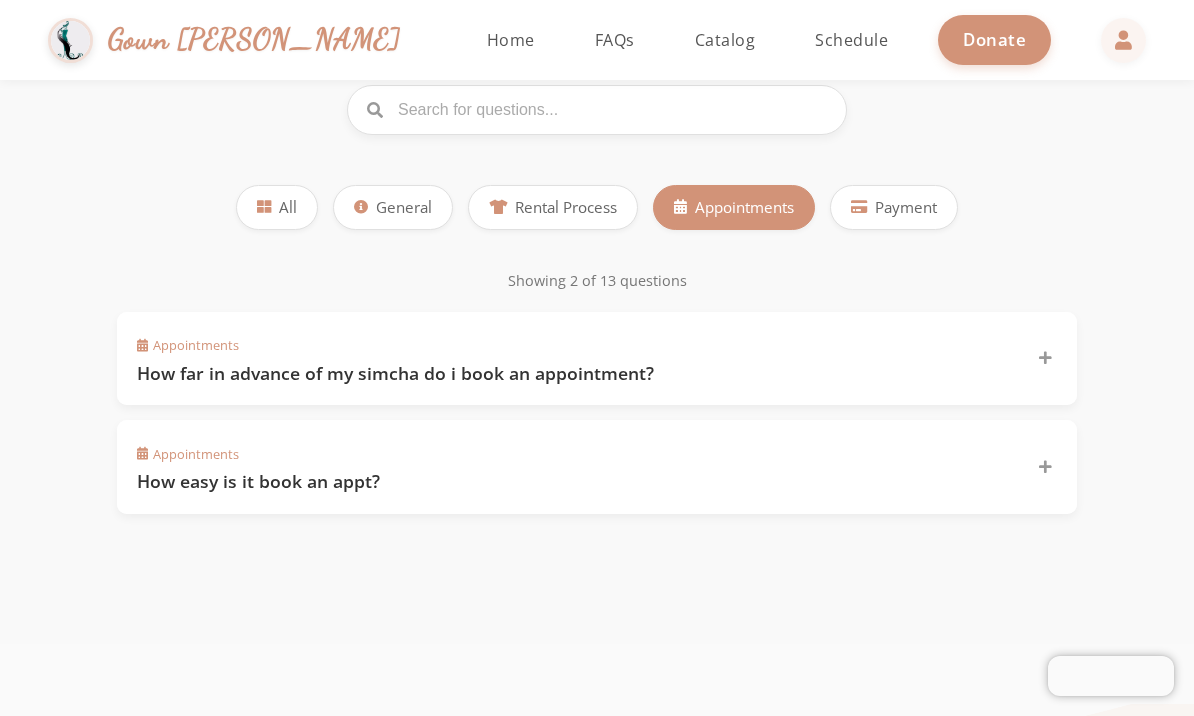 scroll, scrollTop: 201, scrollLeft: 0, axis: vertical 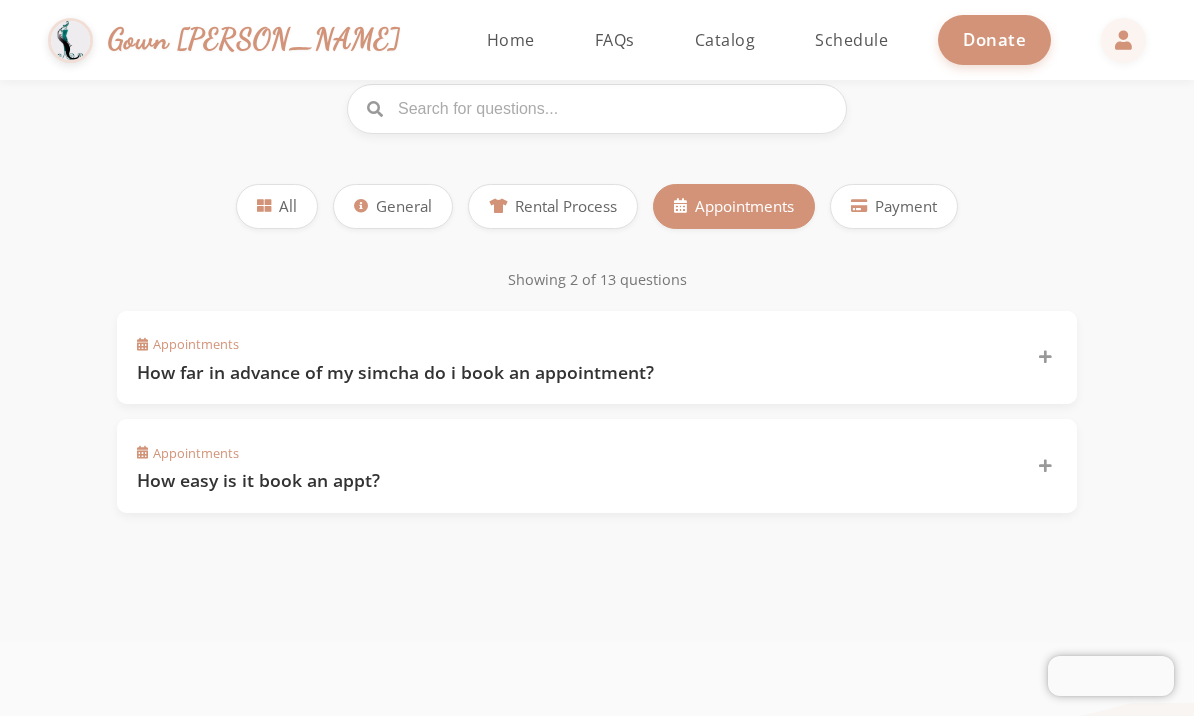 click on "Appointments  How far in advance of my simcha do i book an appointment?" 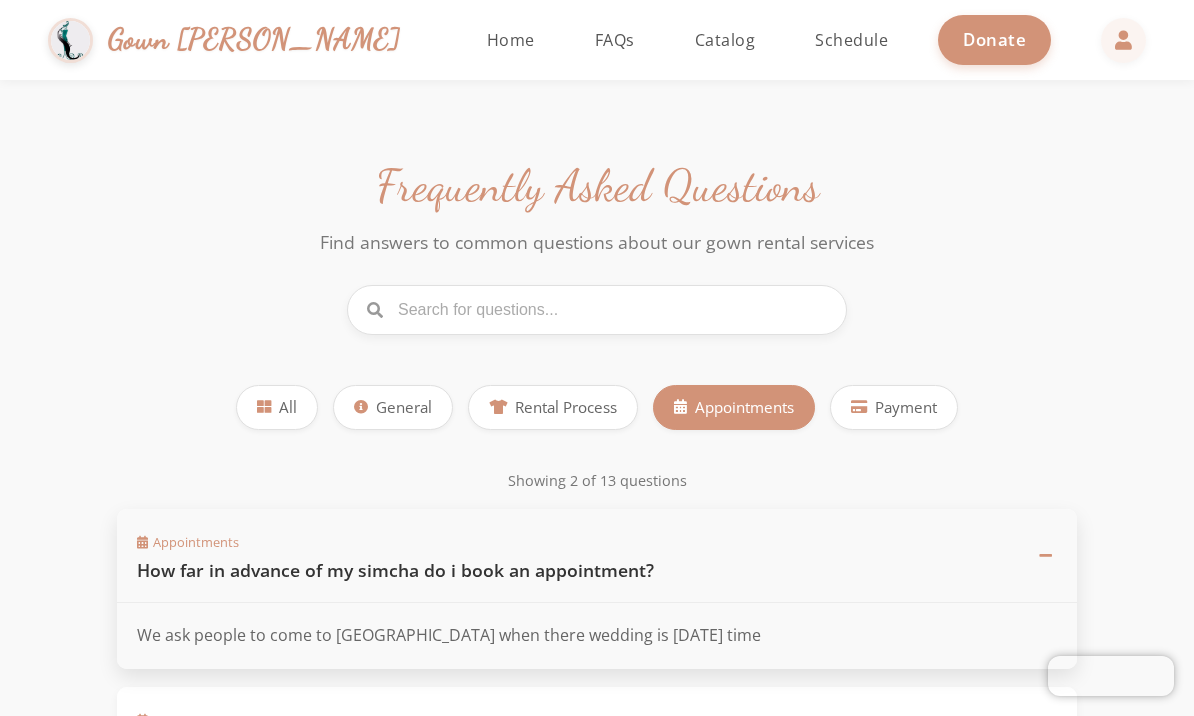 scroll, scrollTop: 0, scrollLeft: 0, axis: both 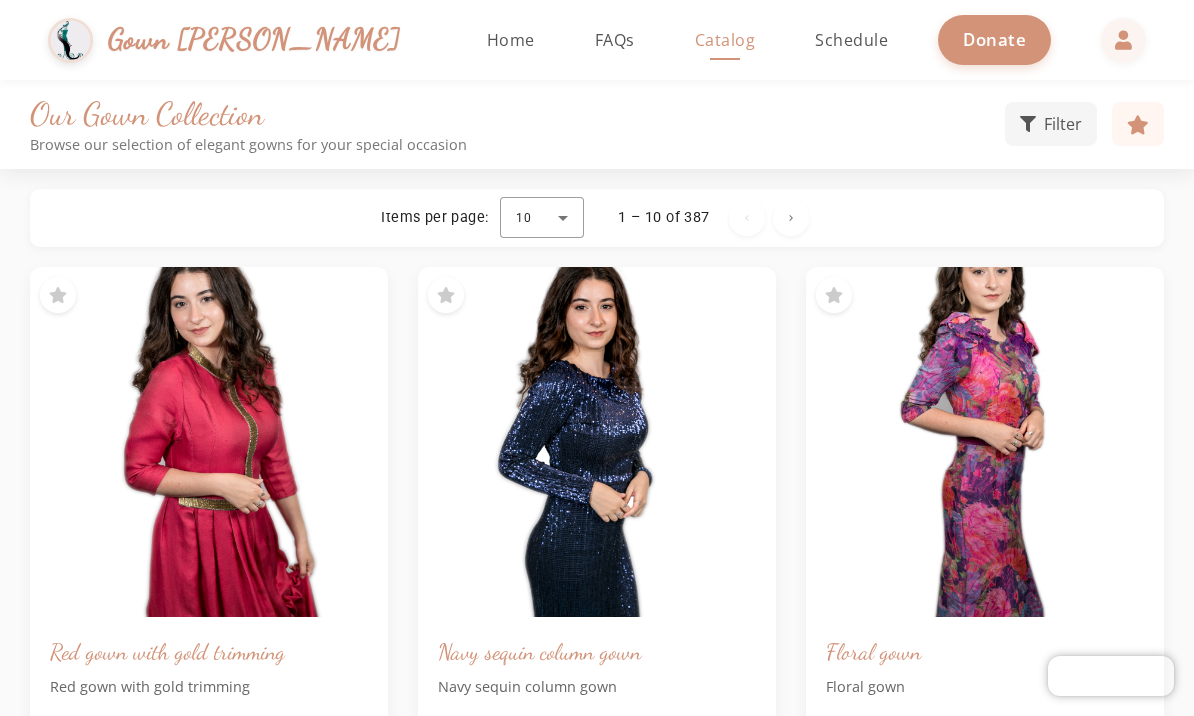 click on "Filter" 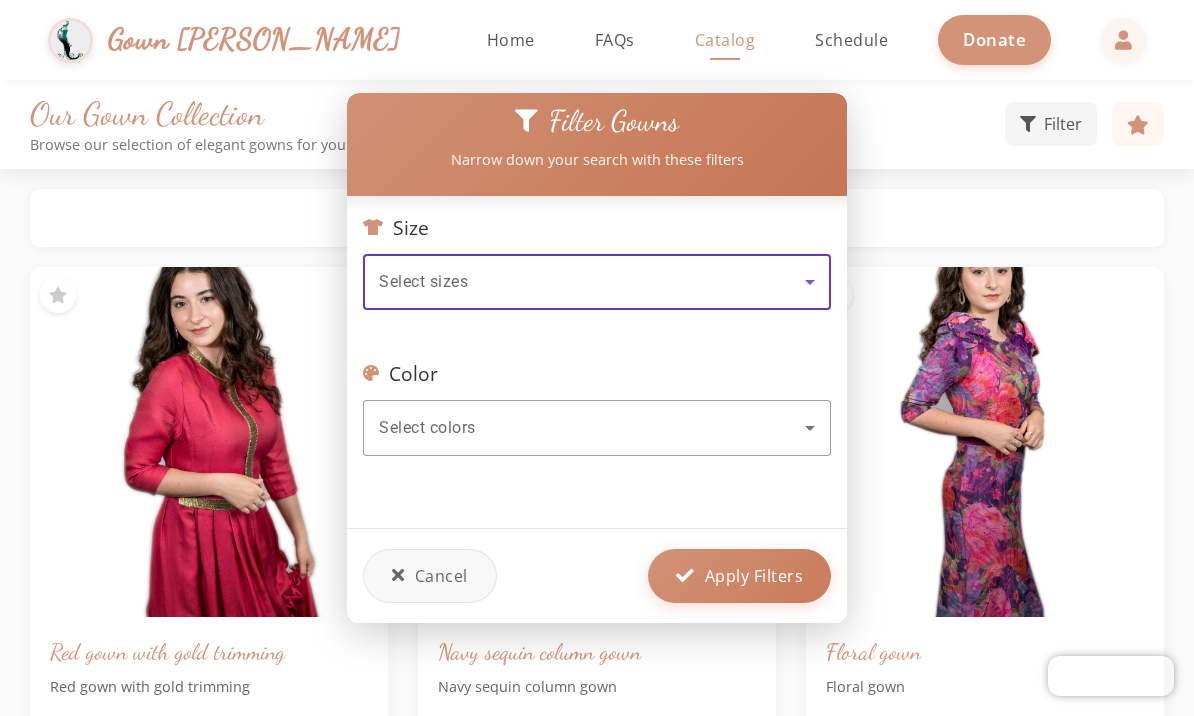 click on "Select sizes" at bounding box center [597, 282] 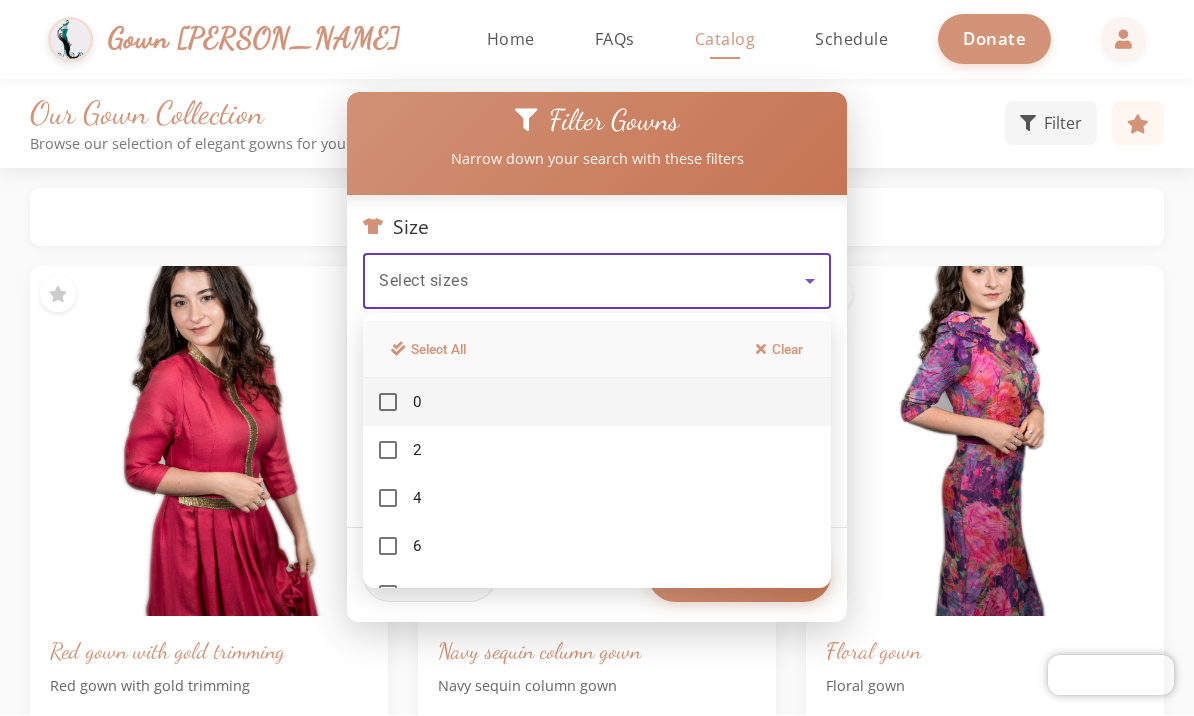 click at bounding box center [597, 358] 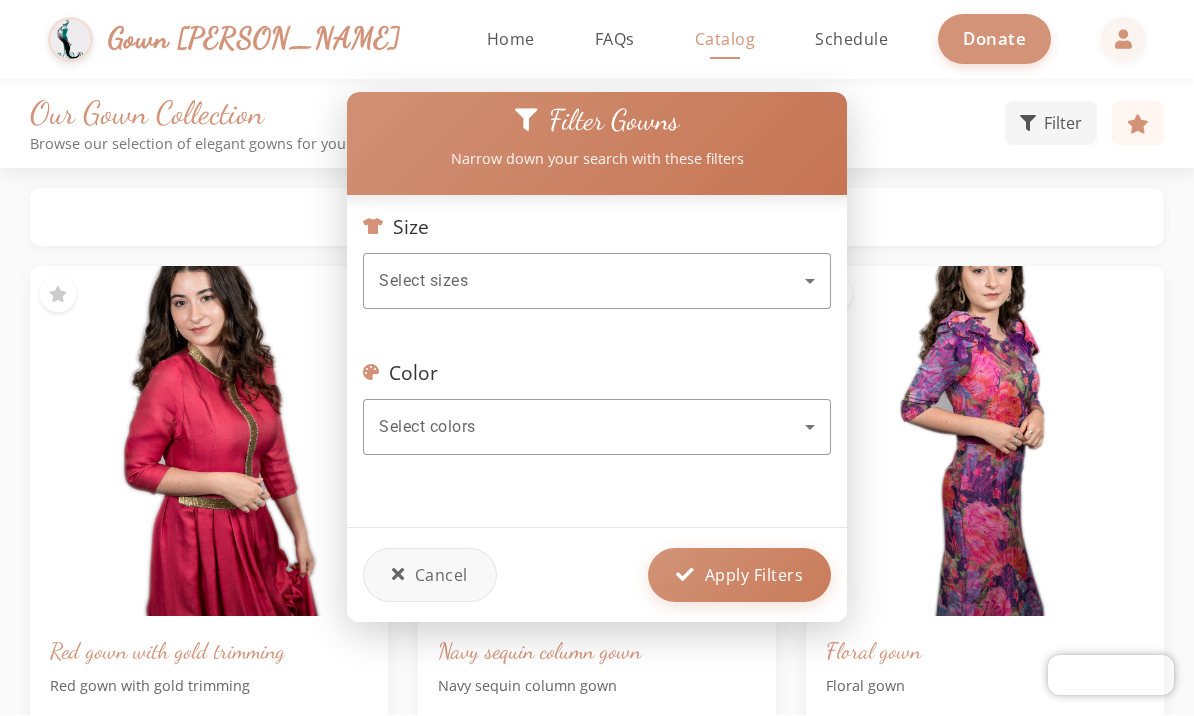 click on "Select colors" at bounding box center [427, 427] 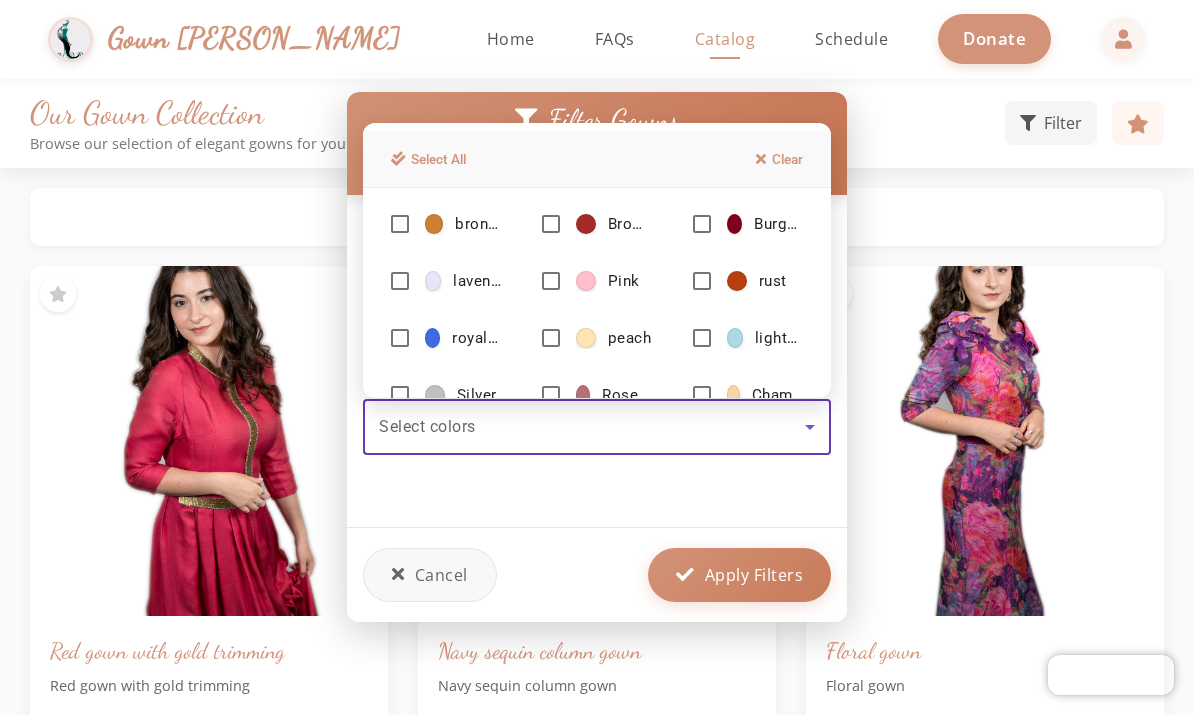 scroll, scrollTop: 228, scrollLeft: 0, axis: vertical 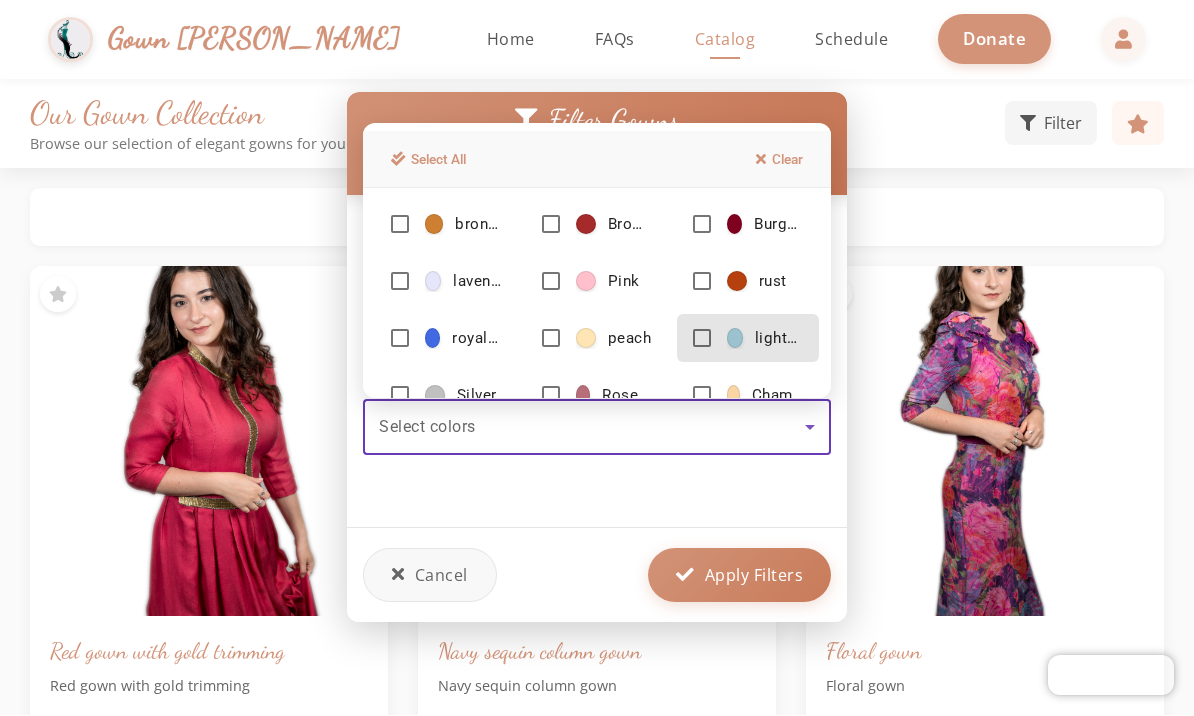 click at bounding box center [702, 339] 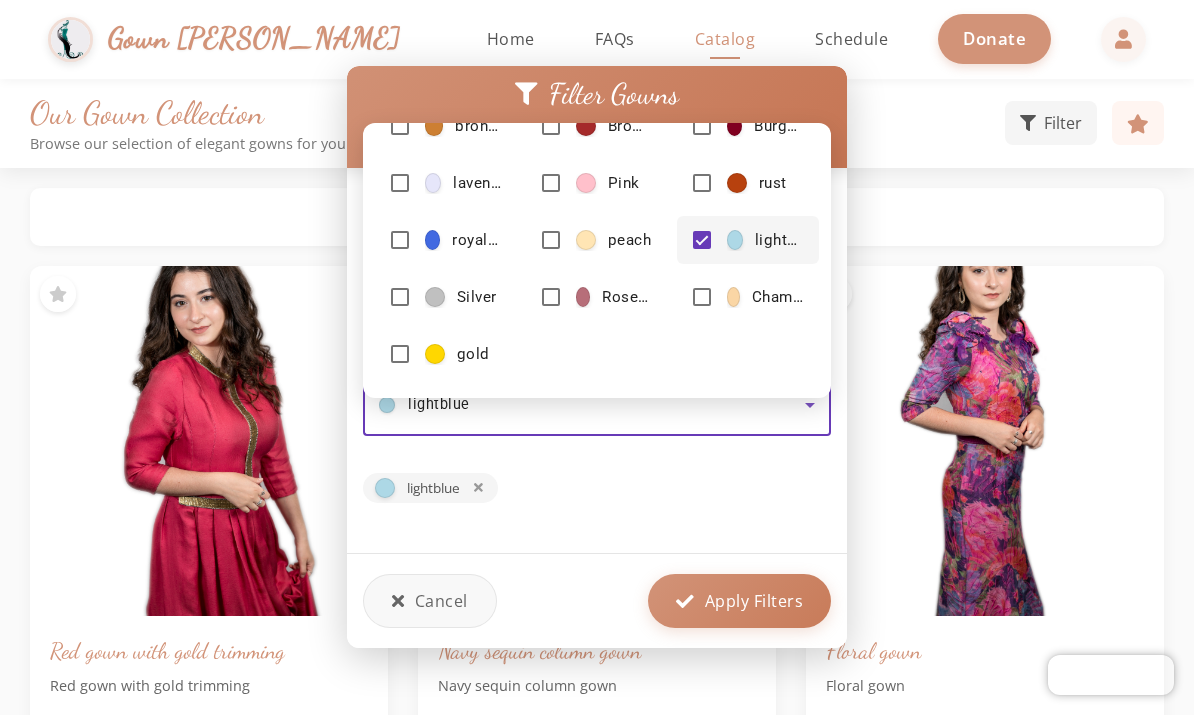 click at bounding box center [597, 358] 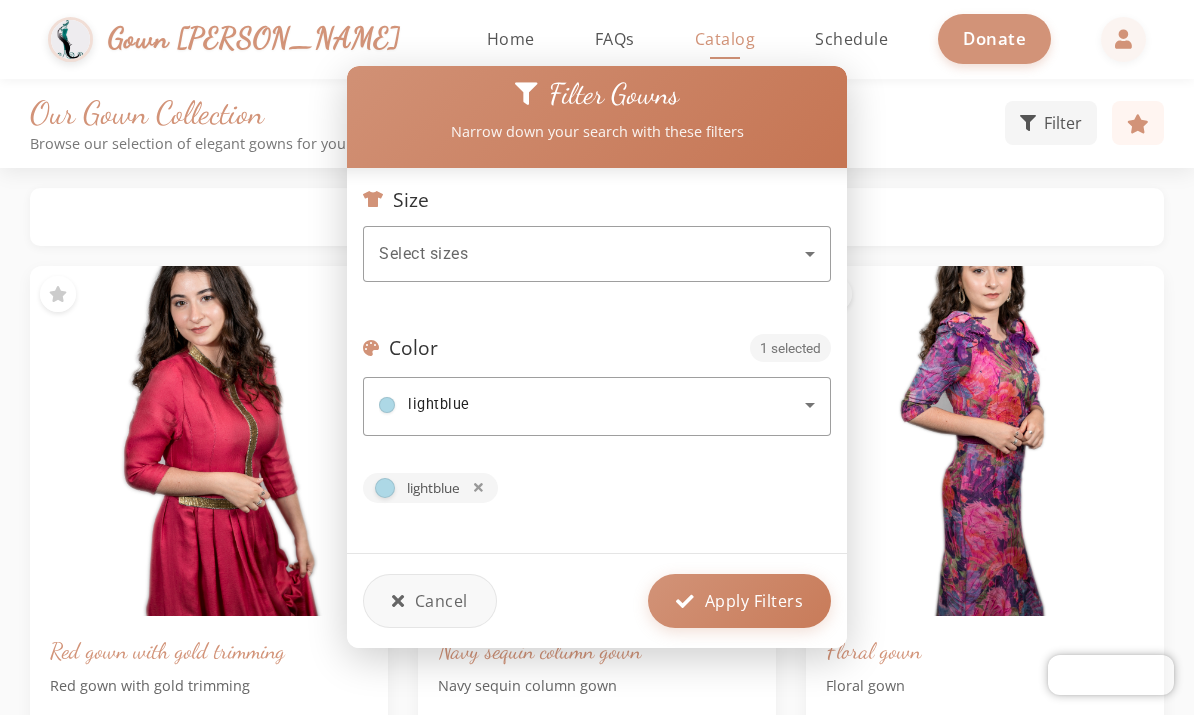 click on "Select sizes" at bounding box center (592, 255) 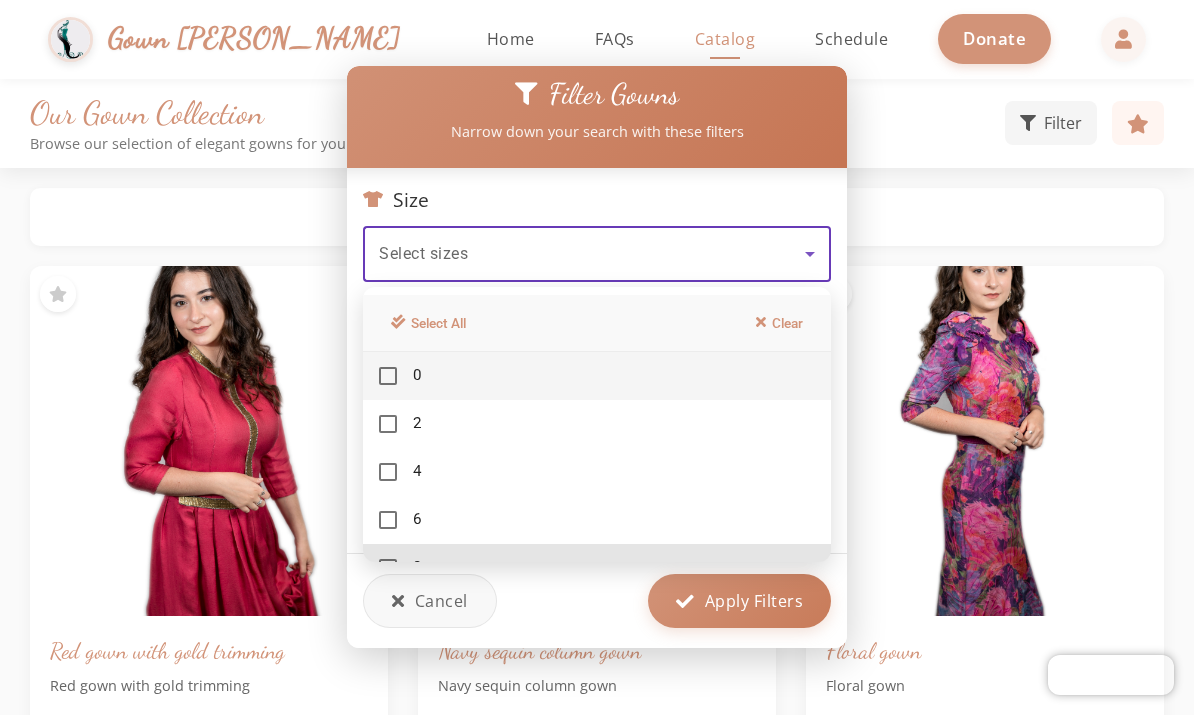 click at bounding box center (388, 569) 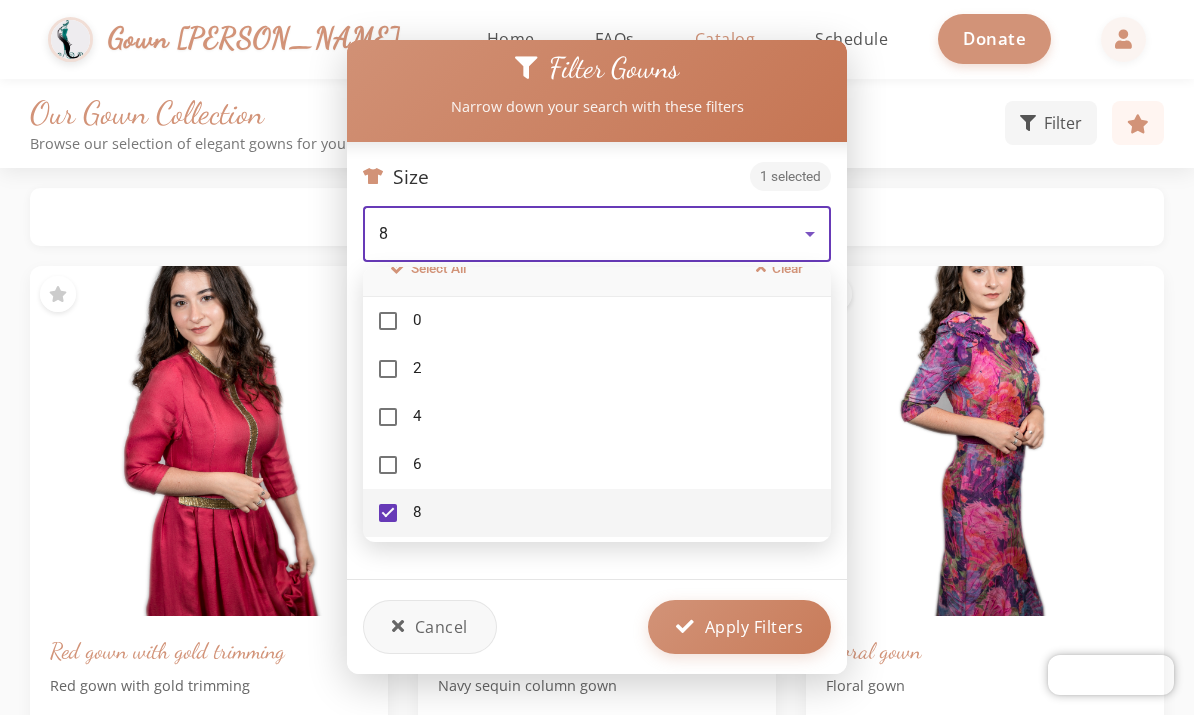 click at bounding box center (597, 358) 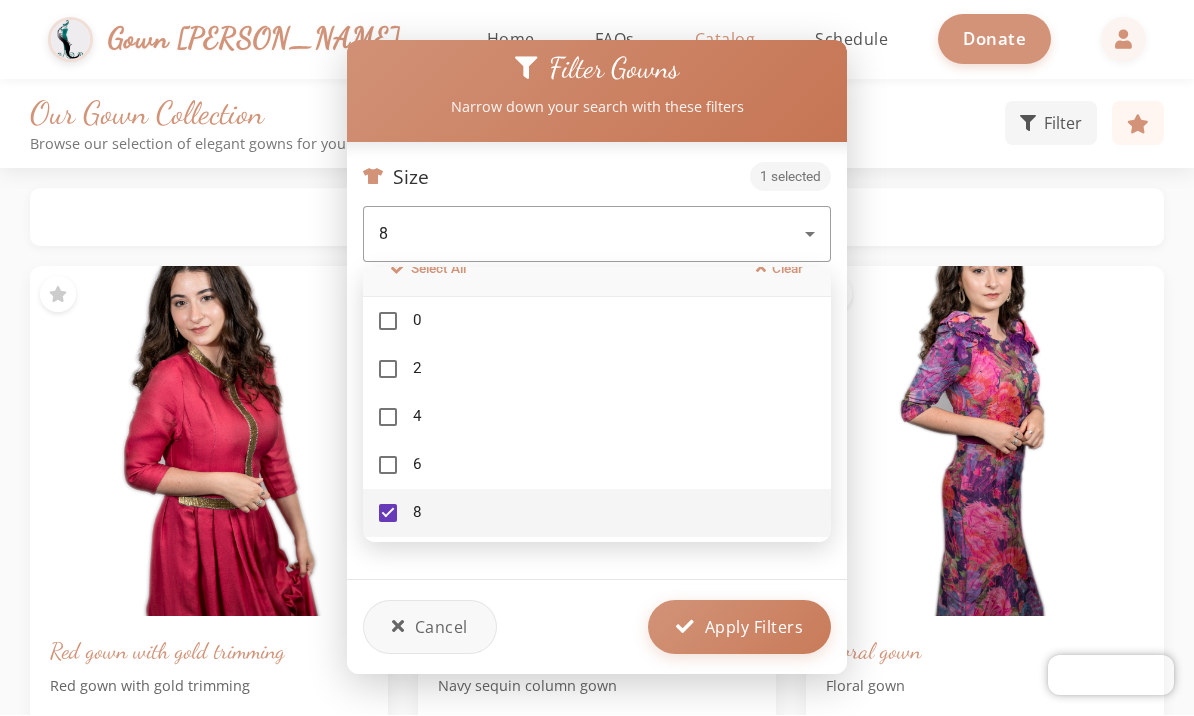 click on "Apply Filters" at bounding box center (739, 628) 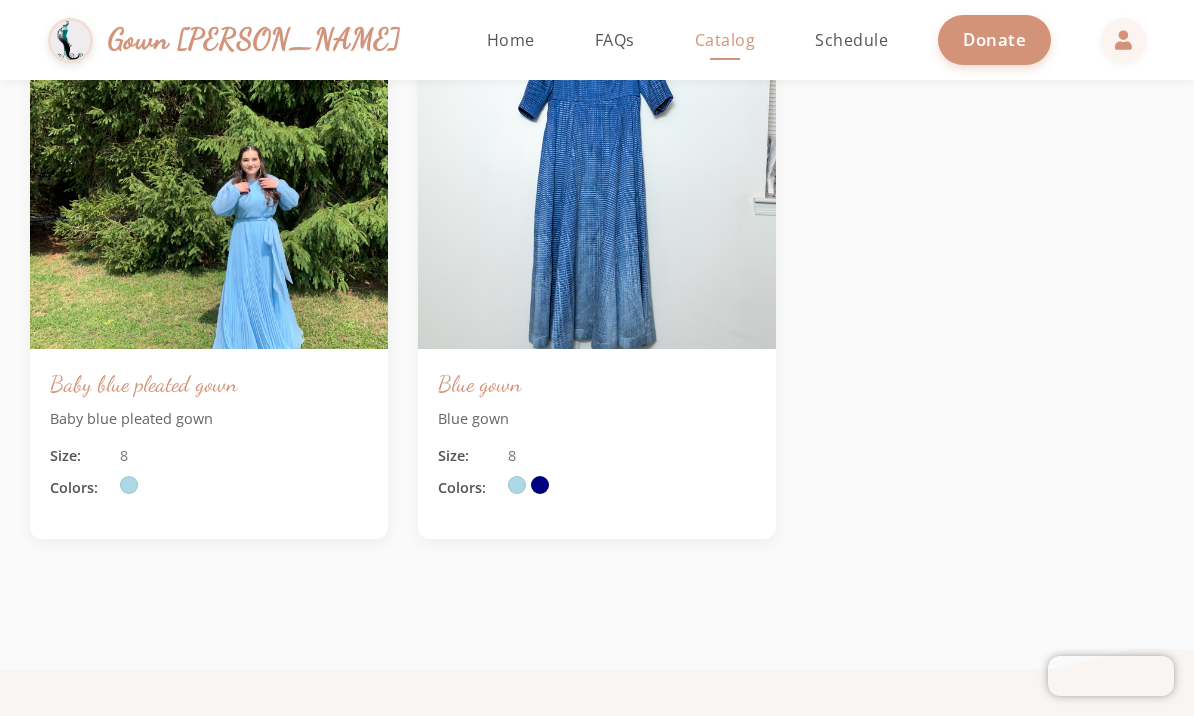 scroll, scrollTop: 439, scrollLeft: 0, axis: vertical 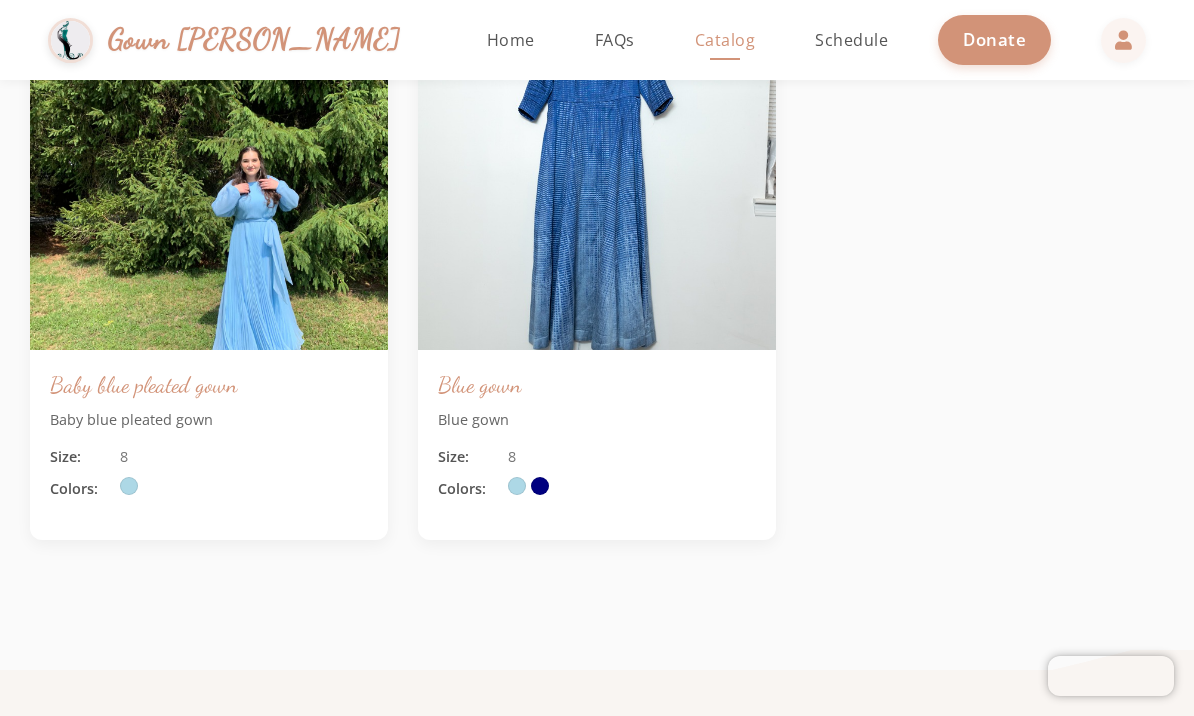 click 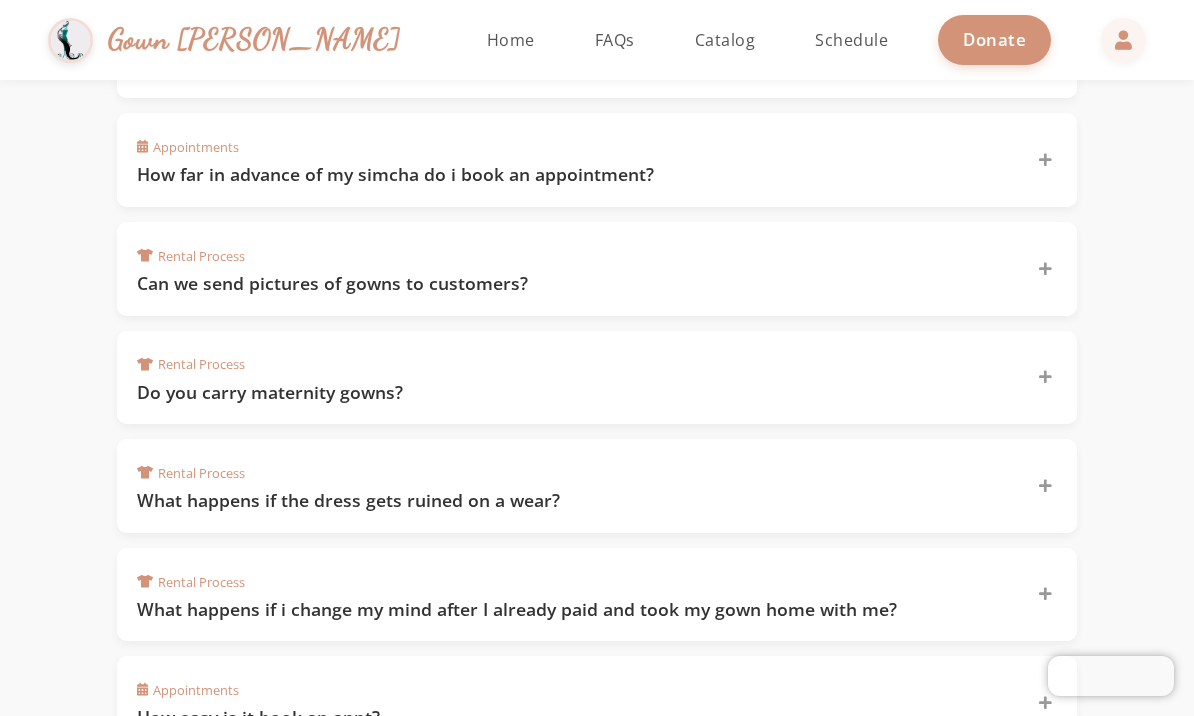 scroll, scrollTop: 1054, scrollLeft: 0, axis: vertical 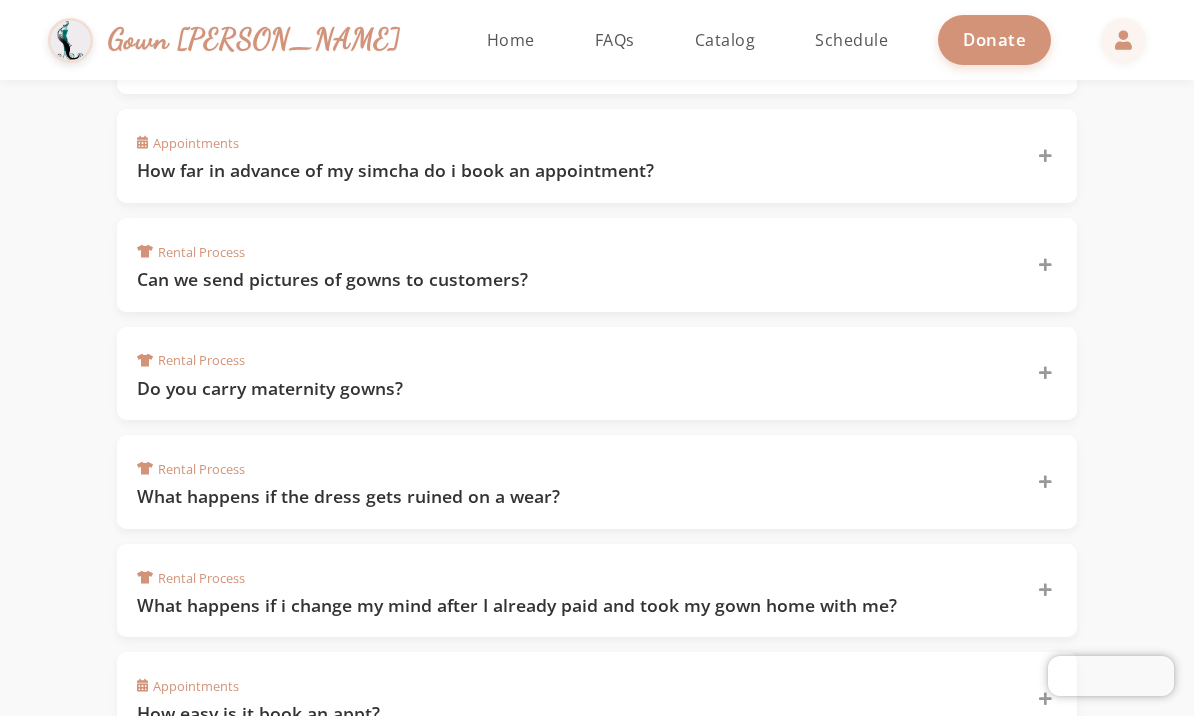 click on "Can we send pictures of gowns to customers?" 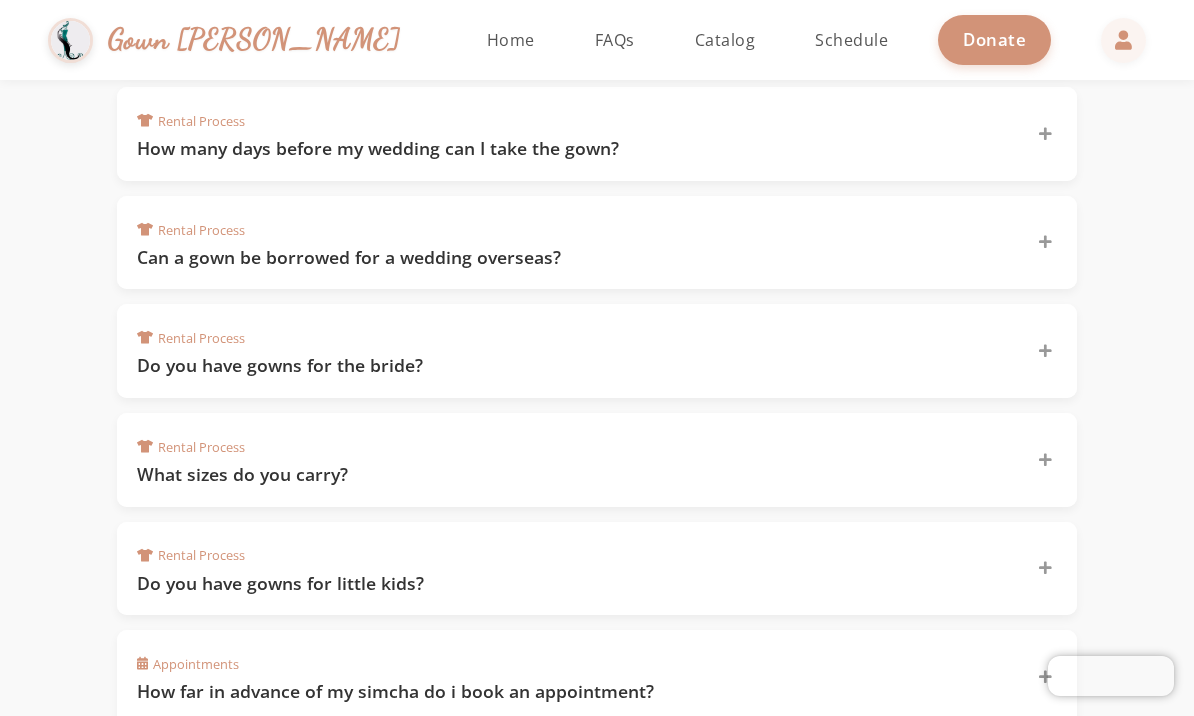 scroll, scrollTop: 519, scrollLeft: 0, axis: vertical 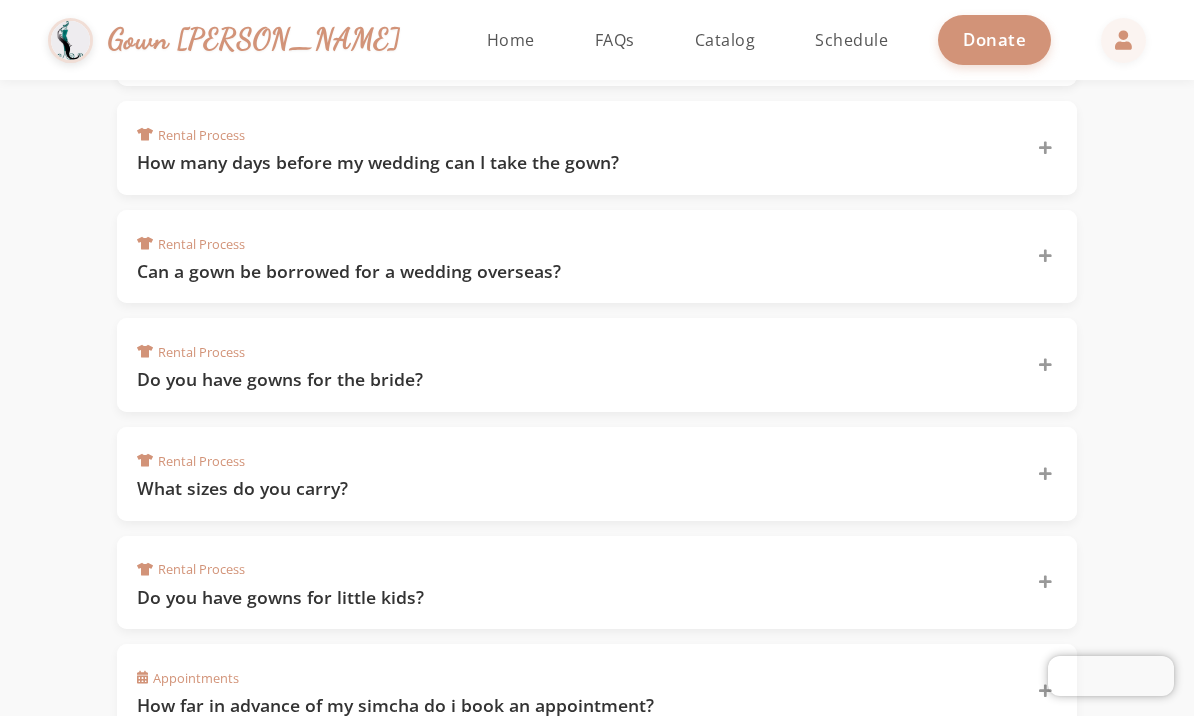 click on "Catalog" 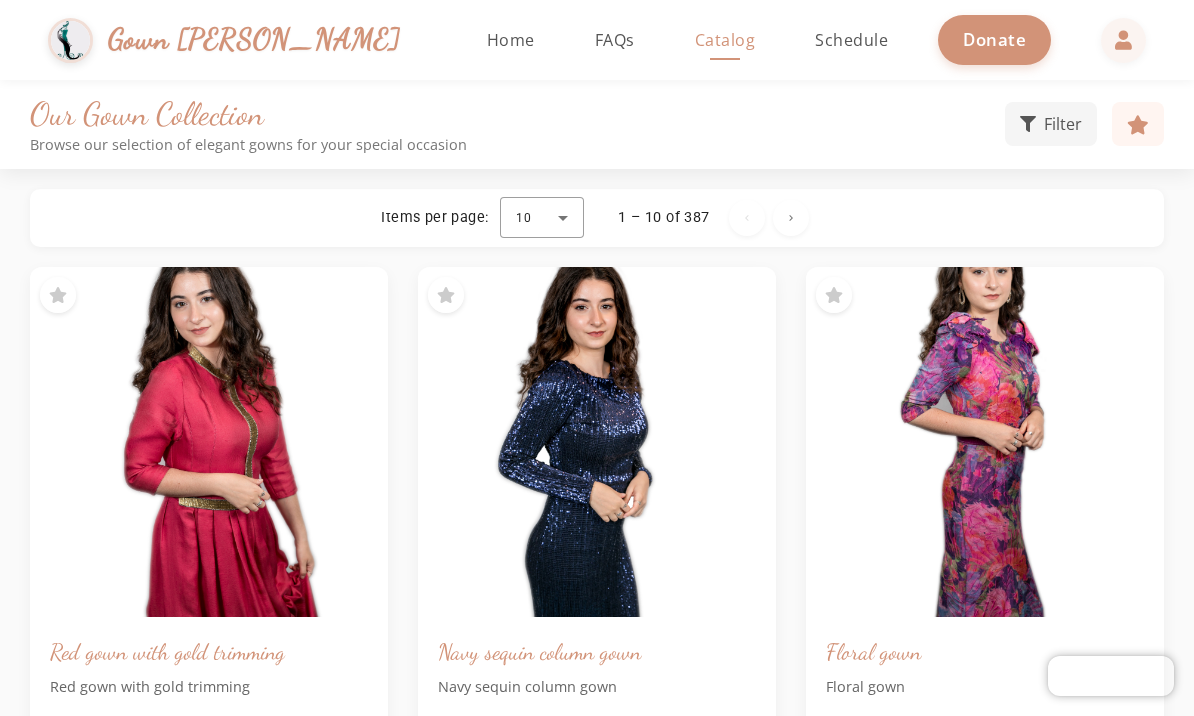 scroll, scrollTop: 0, scrollLeft: 0, axis: both 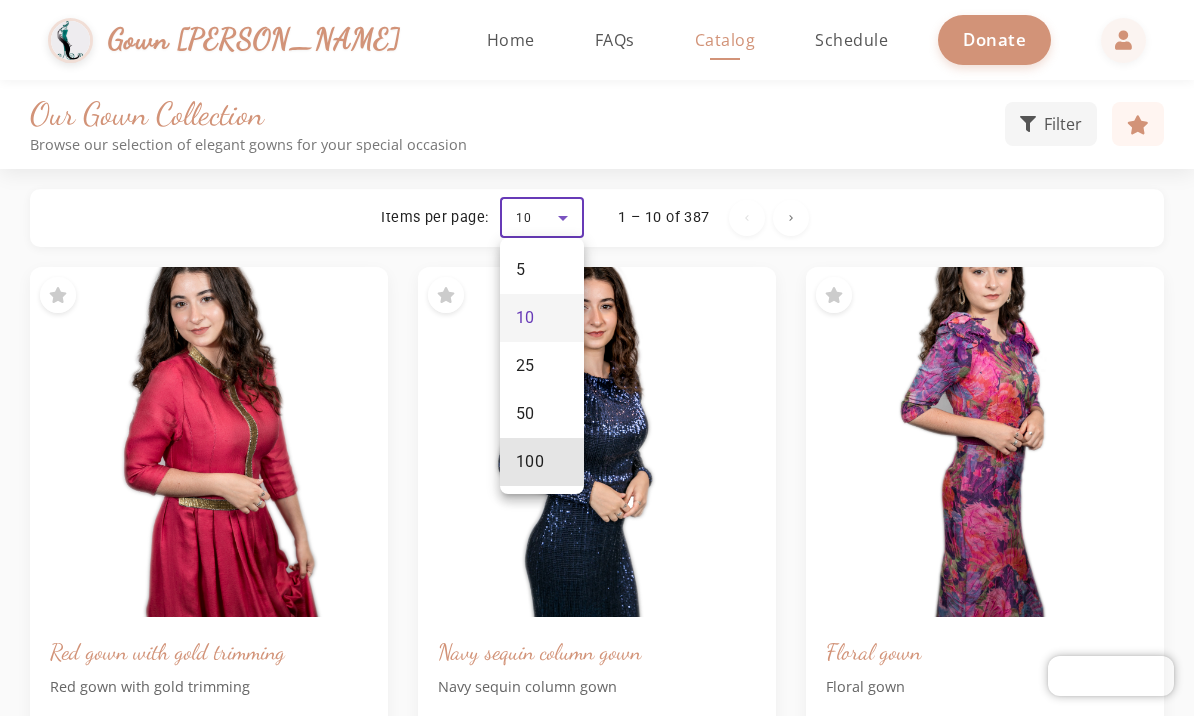 click on "100" at bounding box center [530, 462] 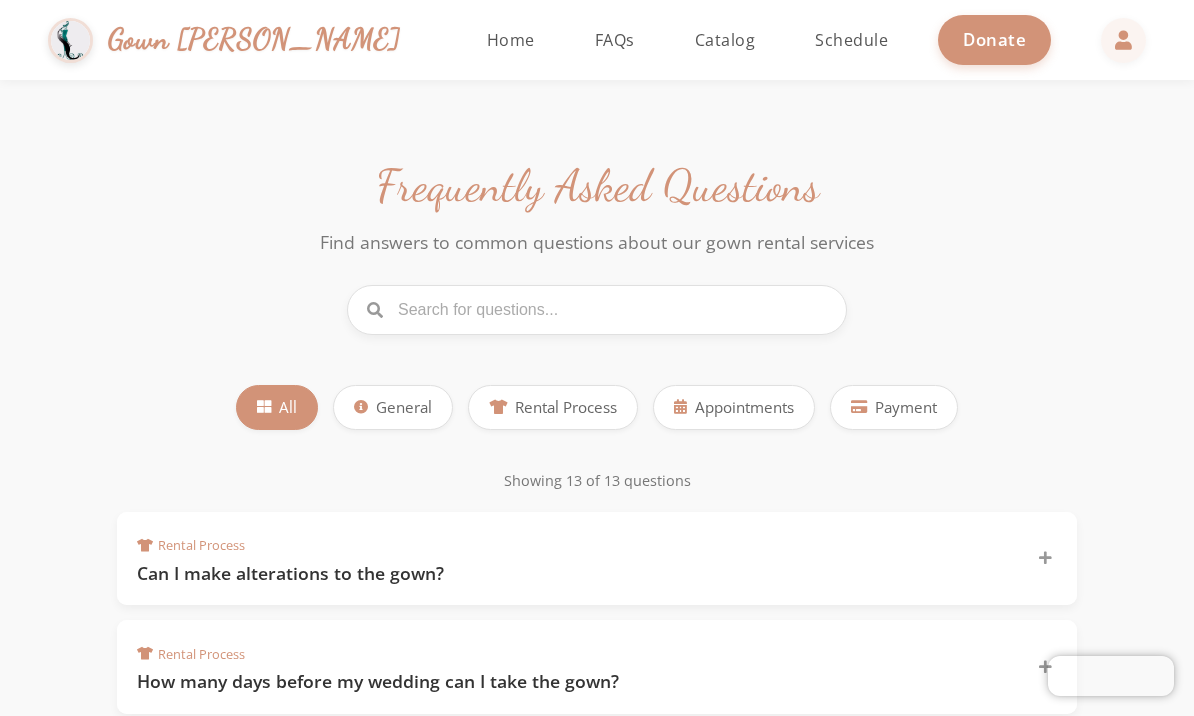 scroll, scrollTop: 0, scrollLeft: 0, axis: both 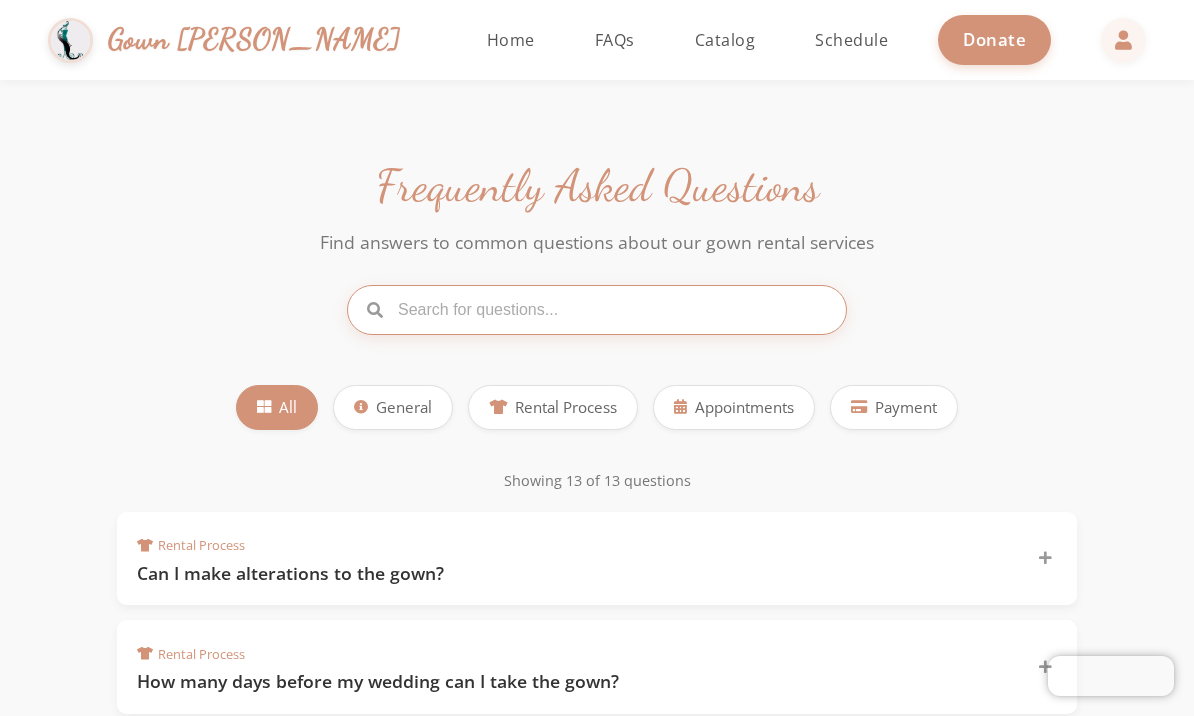 click 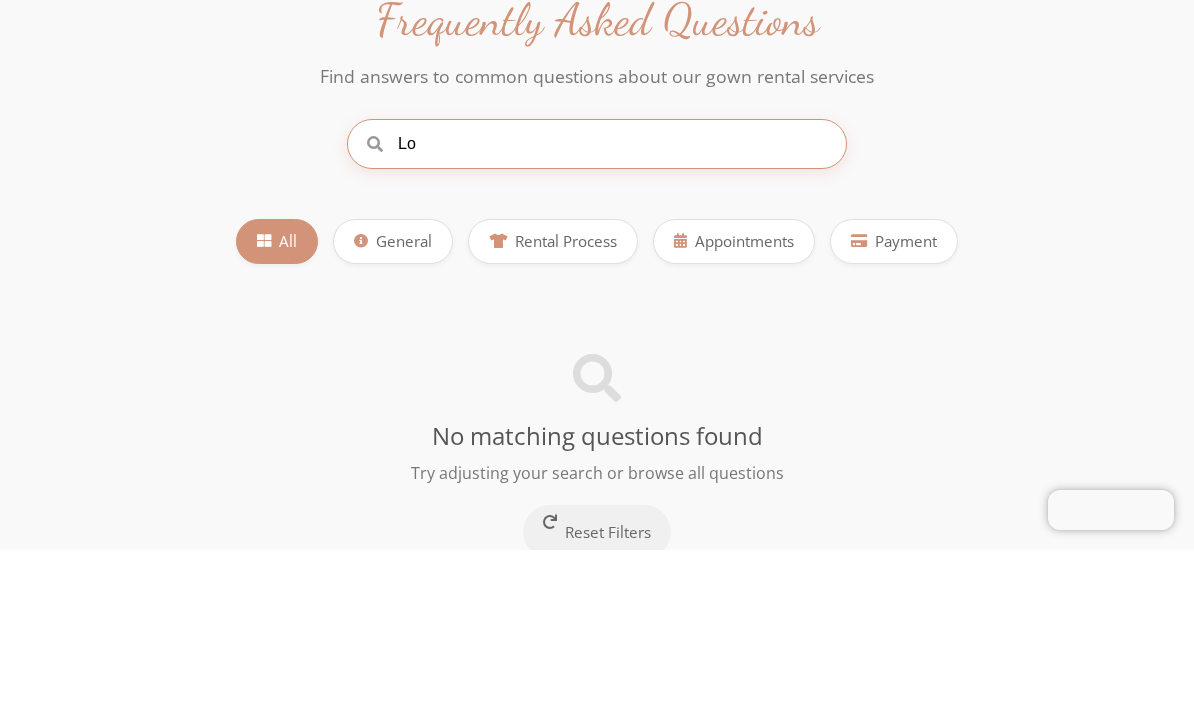 type on "L" 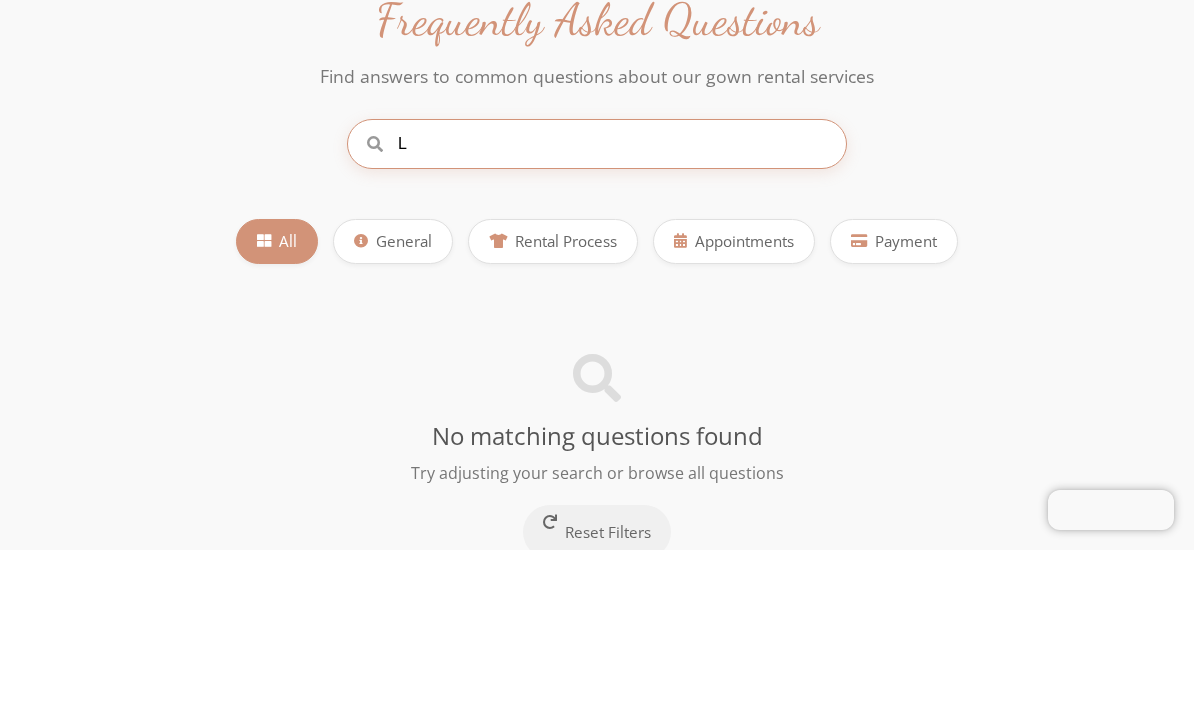type 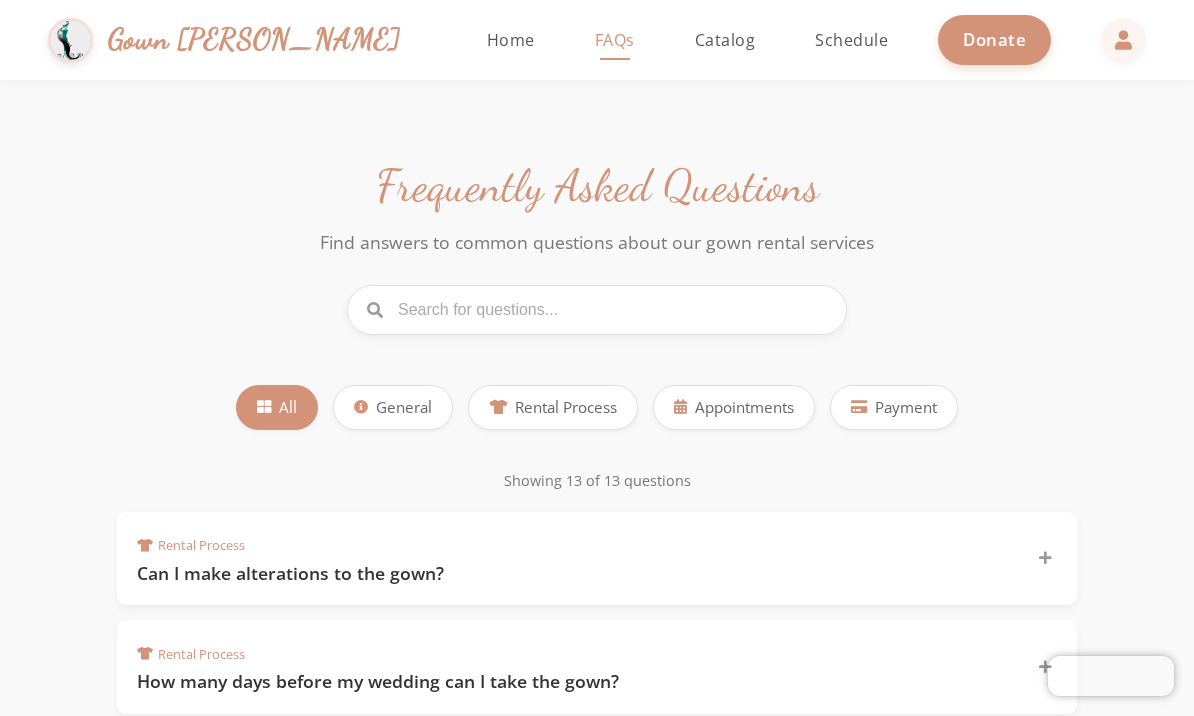 scroll, scrollTop: 0, scrollLeft: 0, axis: both 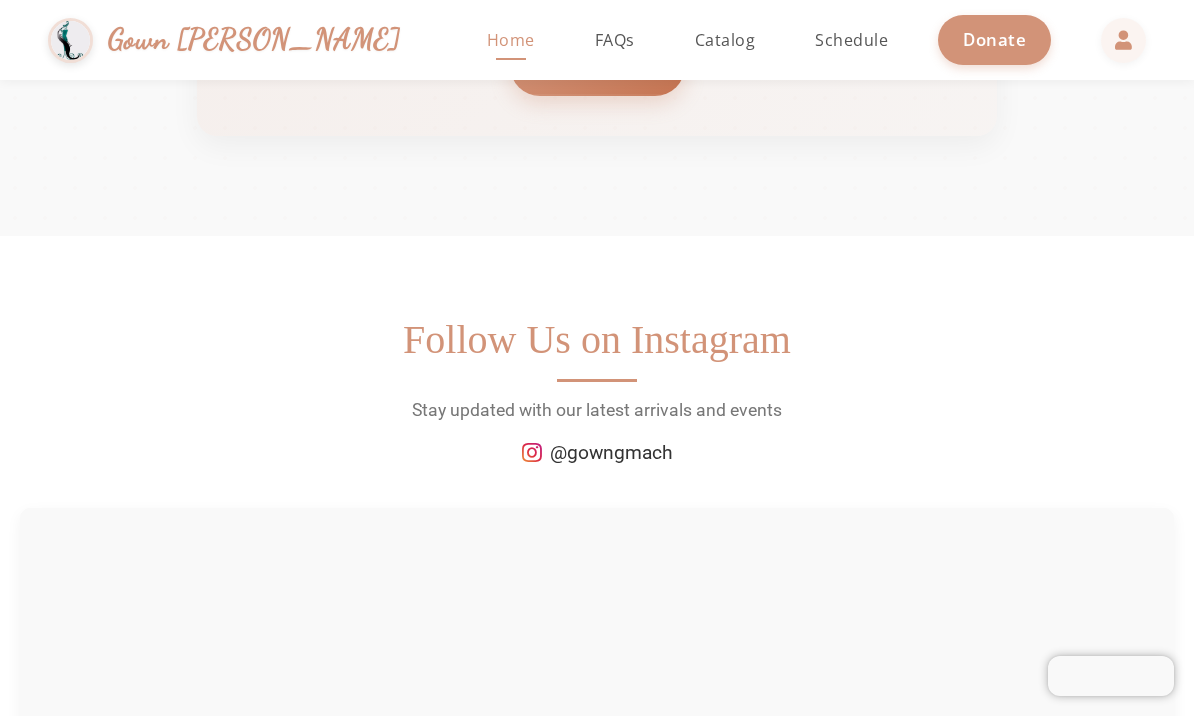 click on "Testimonials What Our Clients Say Hear from our satisfied clients about their experience with our gown rental service So grateful for your time, expertise and care! Gorgeous gowns too! Thank you for your constant chesed! The selection was amazing and I found the perfect dress for my event. Miriam Tannenbaum Satisfied Client Great customer service! Your time and energy should be repayed double fold. I was amazed by the quality of the gowns and the personalized attention I received. Bayla Lesches Satisfied Client I was nervous about finding the right gown for my daughter's wedding, but your team made the experience so enjoyable. The selection was beautiful and the service exceptional. Sarah Goldstein Satisfied Client What a wonderful experience! The gowns are absolutely stunning and the staff was so helpful in finding the perfect style for my needs. Highly recommend! Rachel Cohen Satisfied Client Ready to find your perfect gown? Schedule Now" 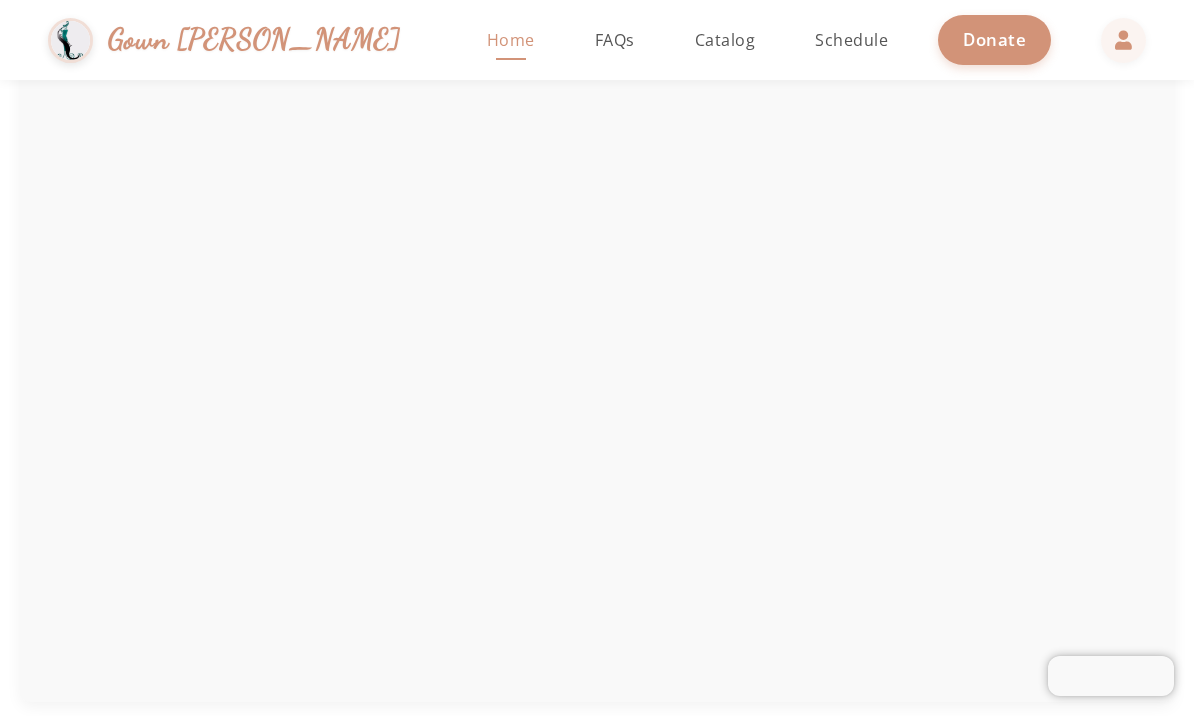 scroll, scrollTop: 3315, scrollLeft: 0, axis: vertical 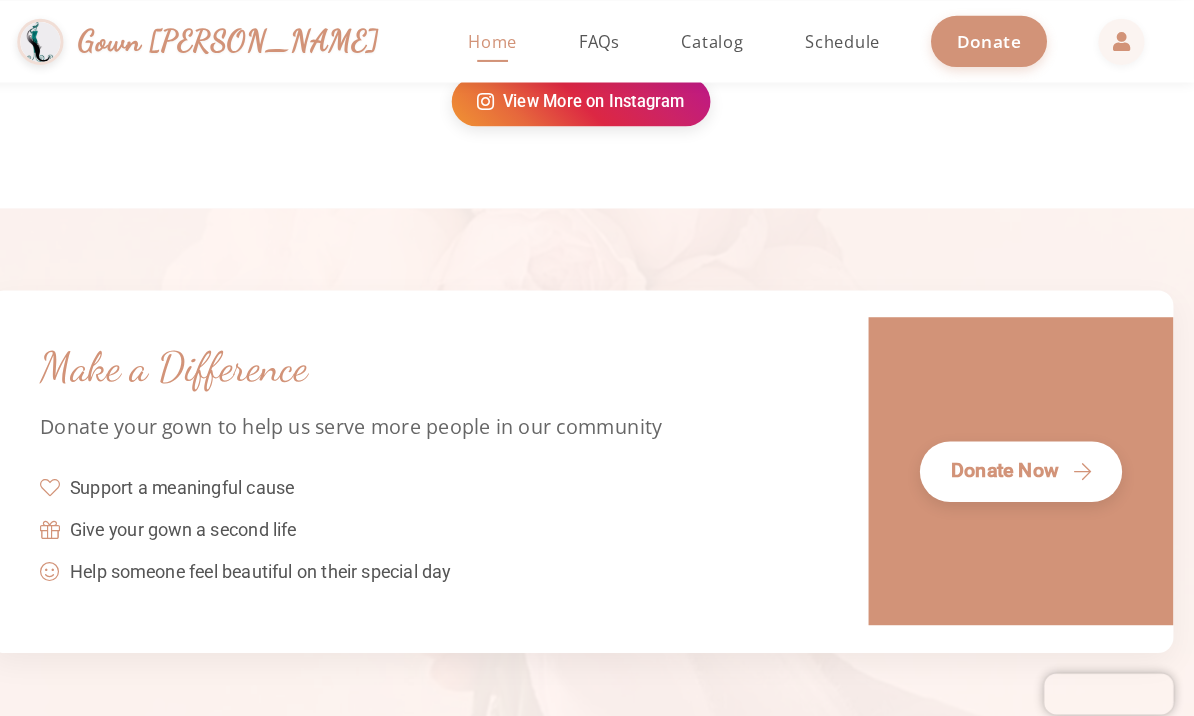 click on "View More on Instagram" 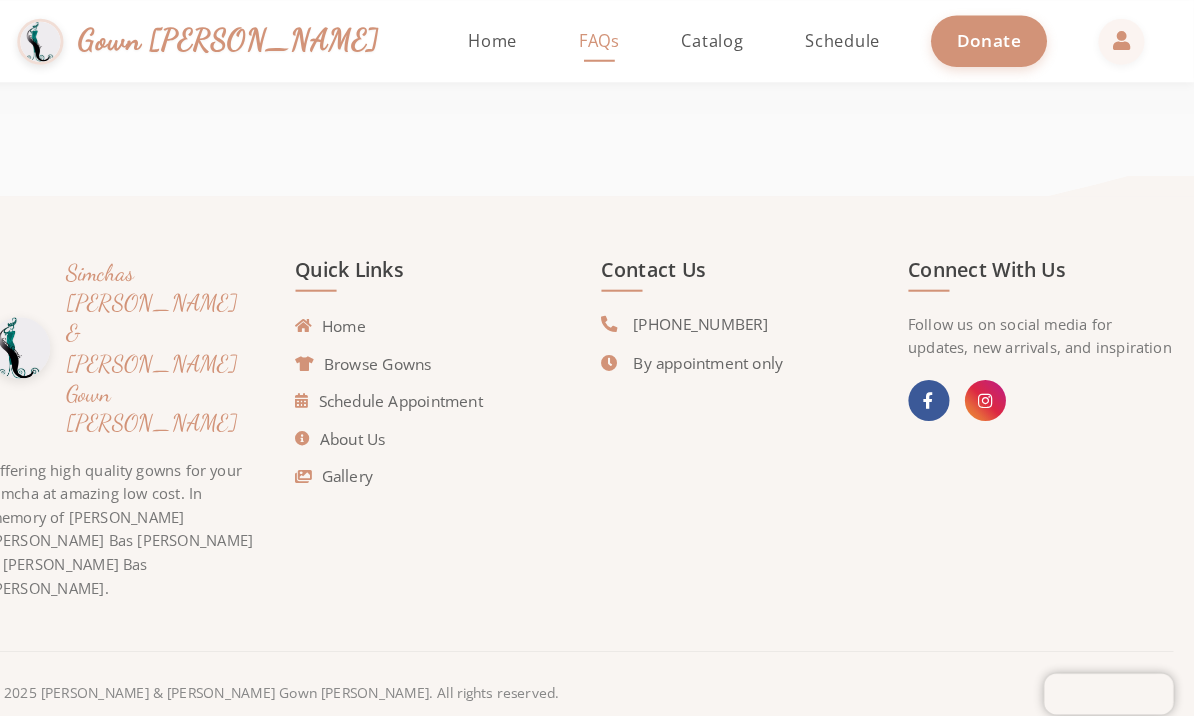 scroll, scrollTop: 623, scrollLeft: 0, axis: vertical 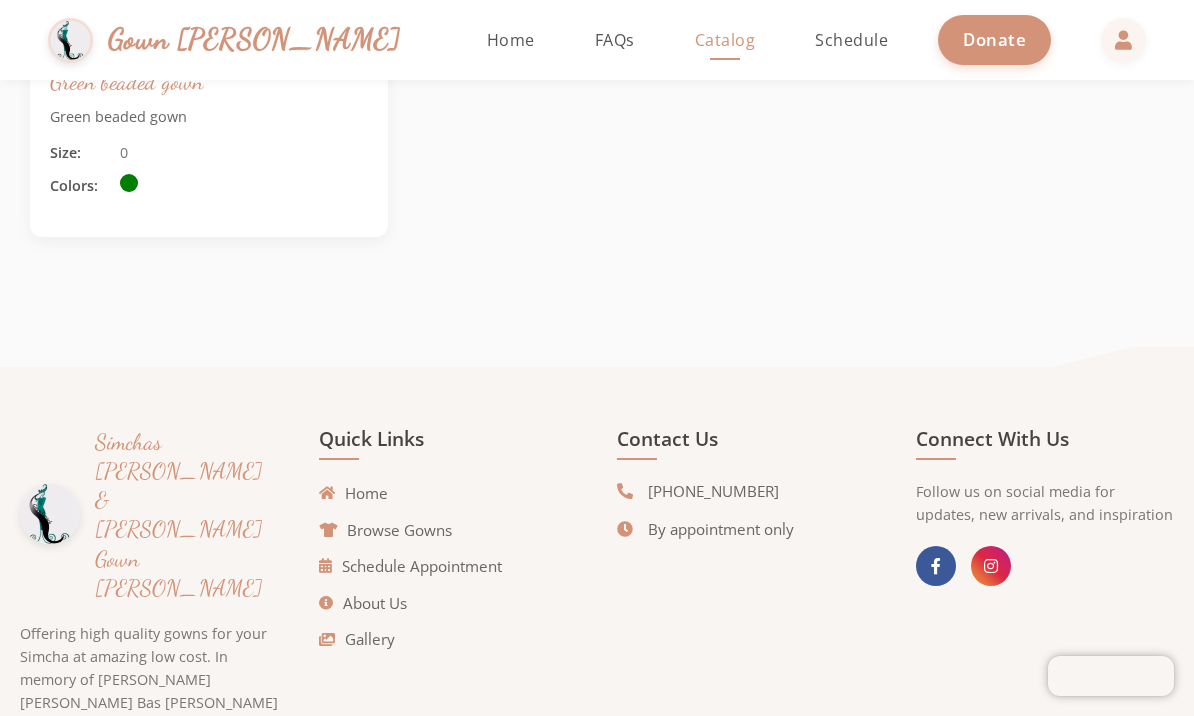 click on "Browse Gowns" 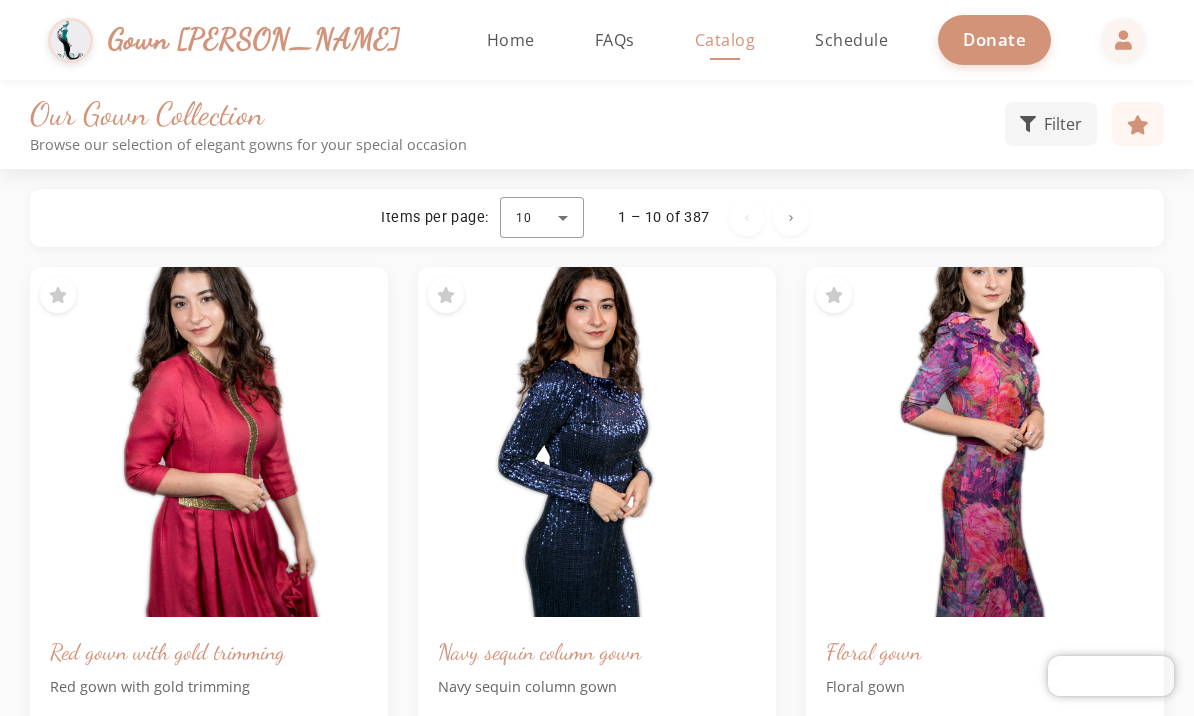 scroll, scrollTop: 0, scrollLeft: 0, axis: both 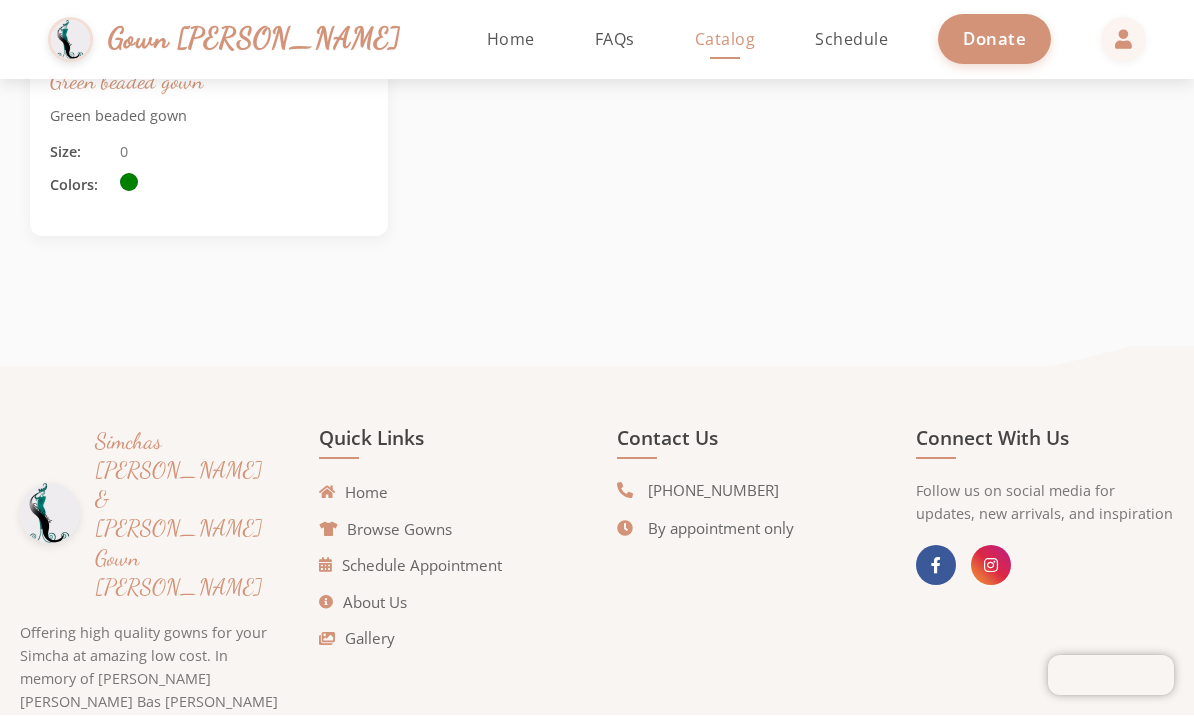 click on "About Us" 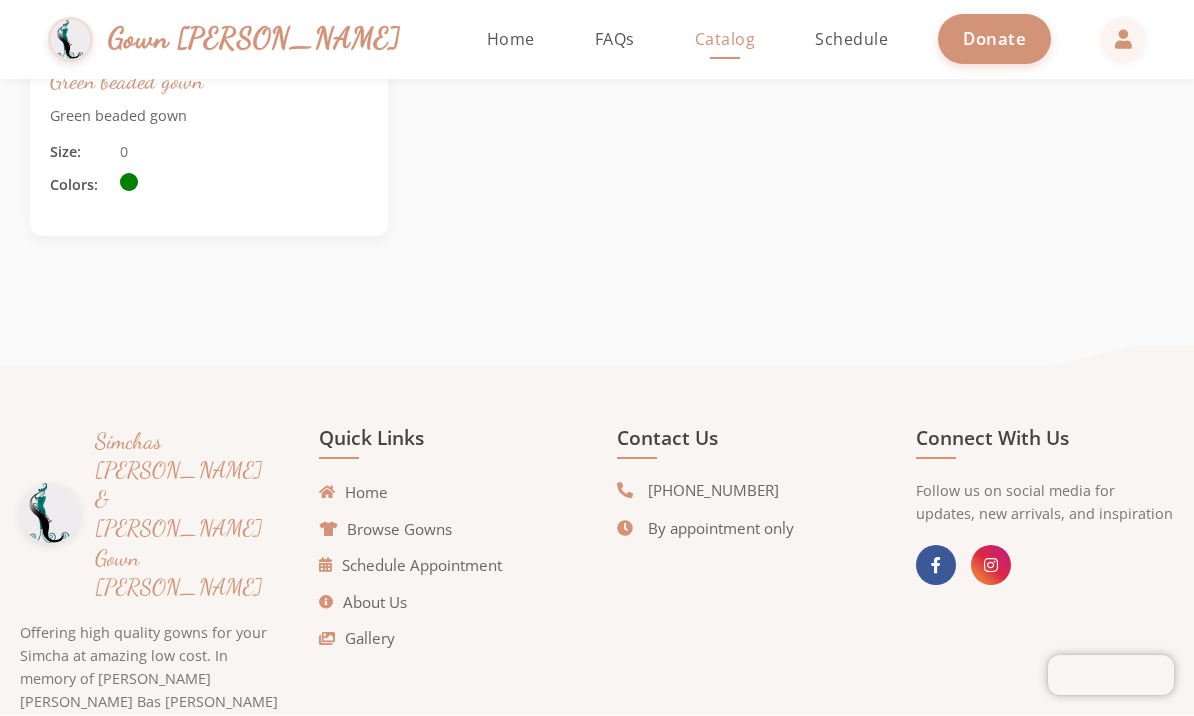 scroll, scrollTop: 69, scrollLeft: 0, axis: vertical 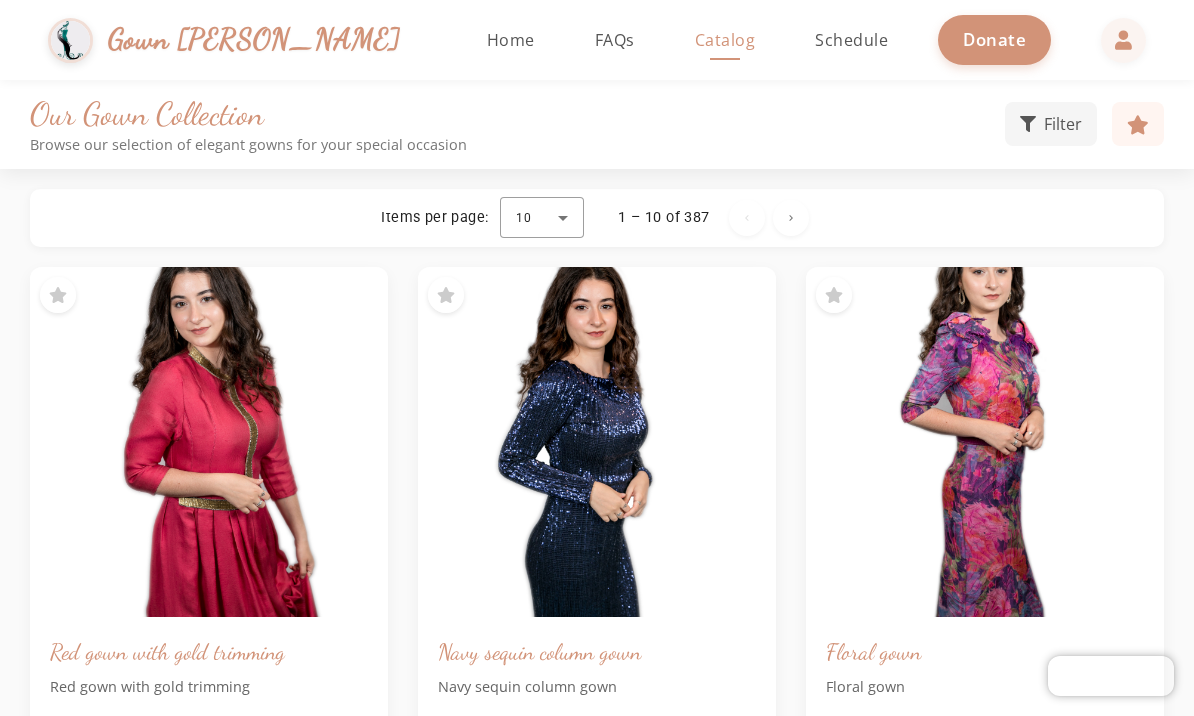 click on "Home" 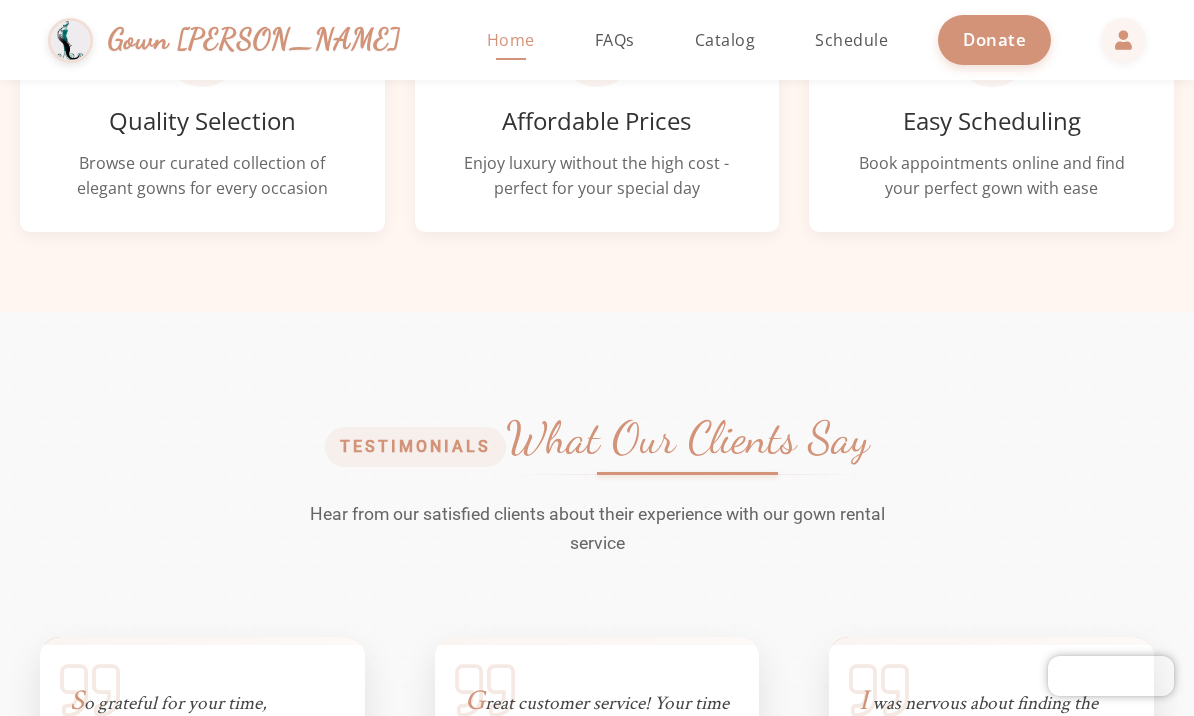 scroll, scrollTop: 974, scrollLeft: 0, axis: vertical 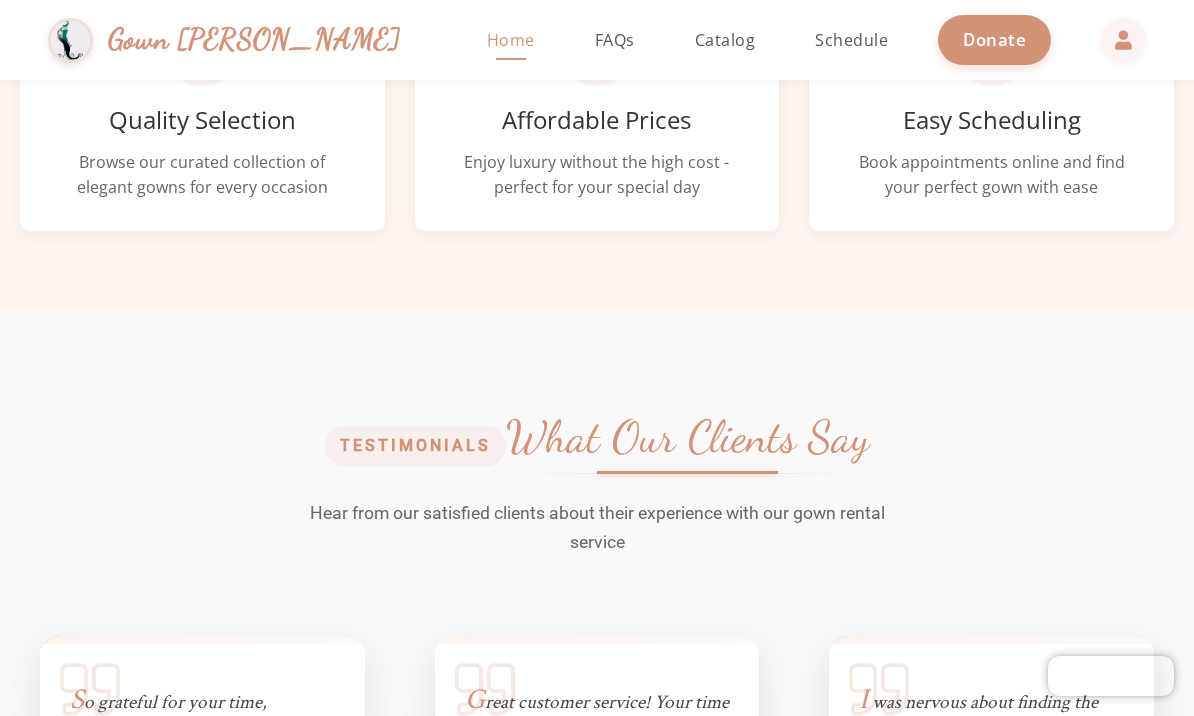 click on "Affordable Prices Enjoy luxury without the high cost - perfect for your special day" 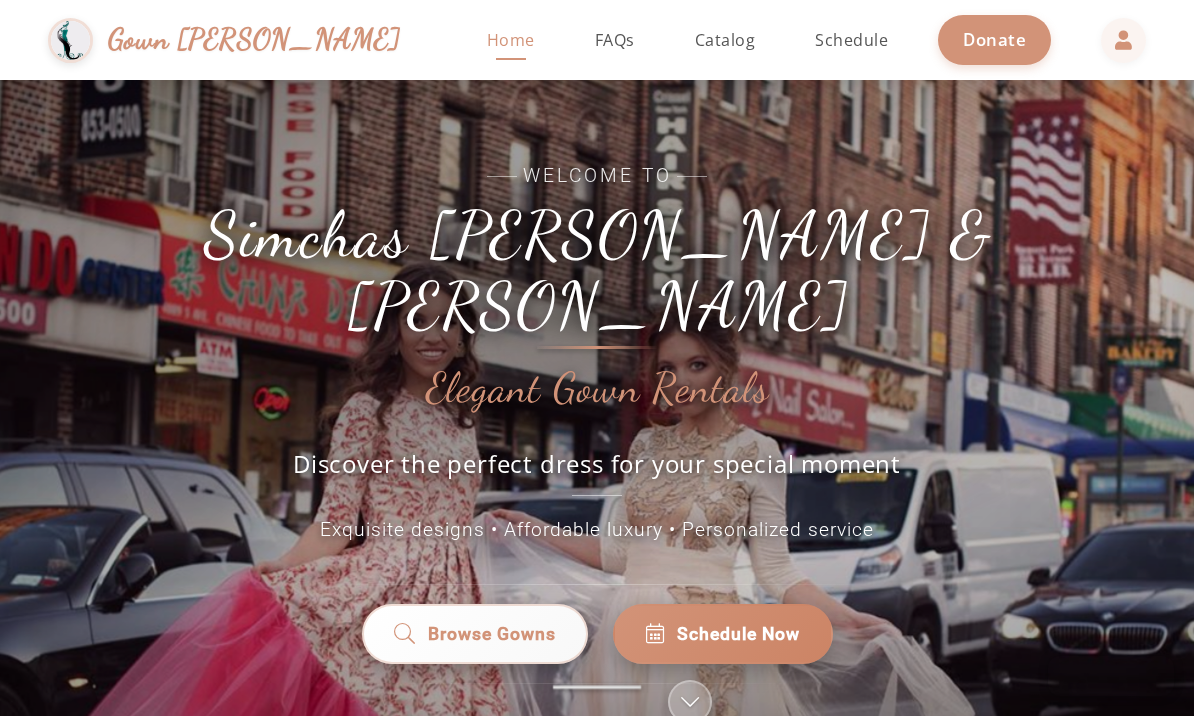 scroll, scrollTop: 0, scrollLeft: 0, axis: both 